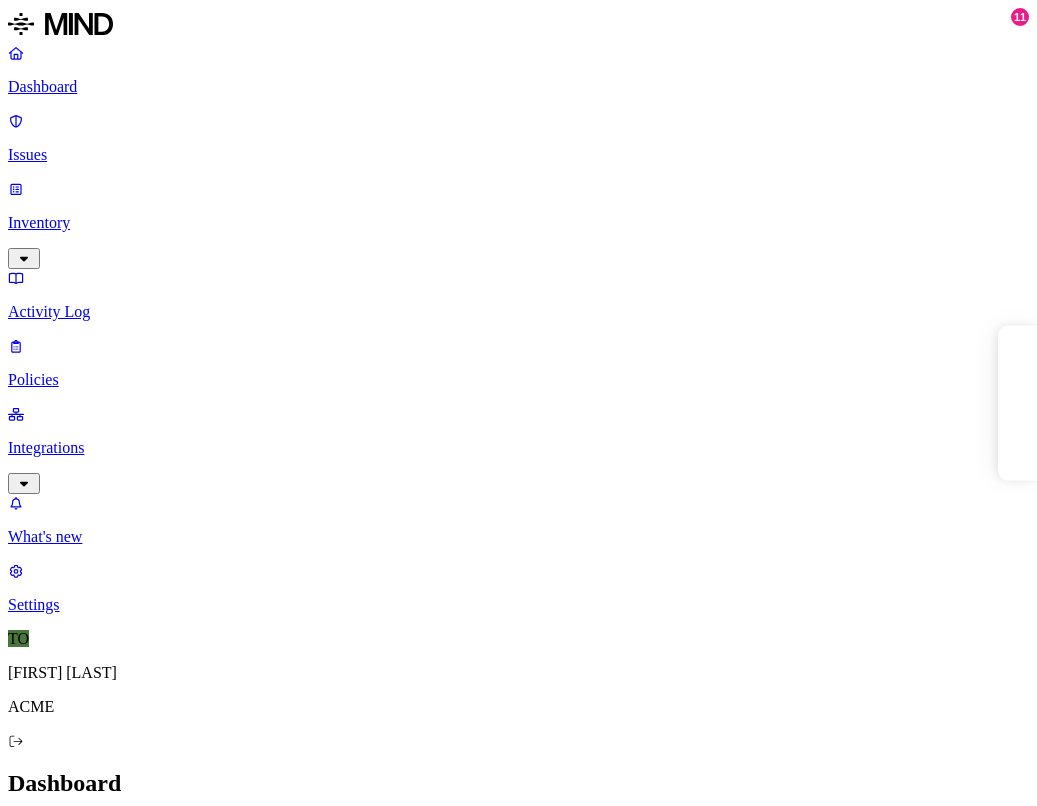scroll, scrollTop: 0, scrollLeft: 0, axis: both 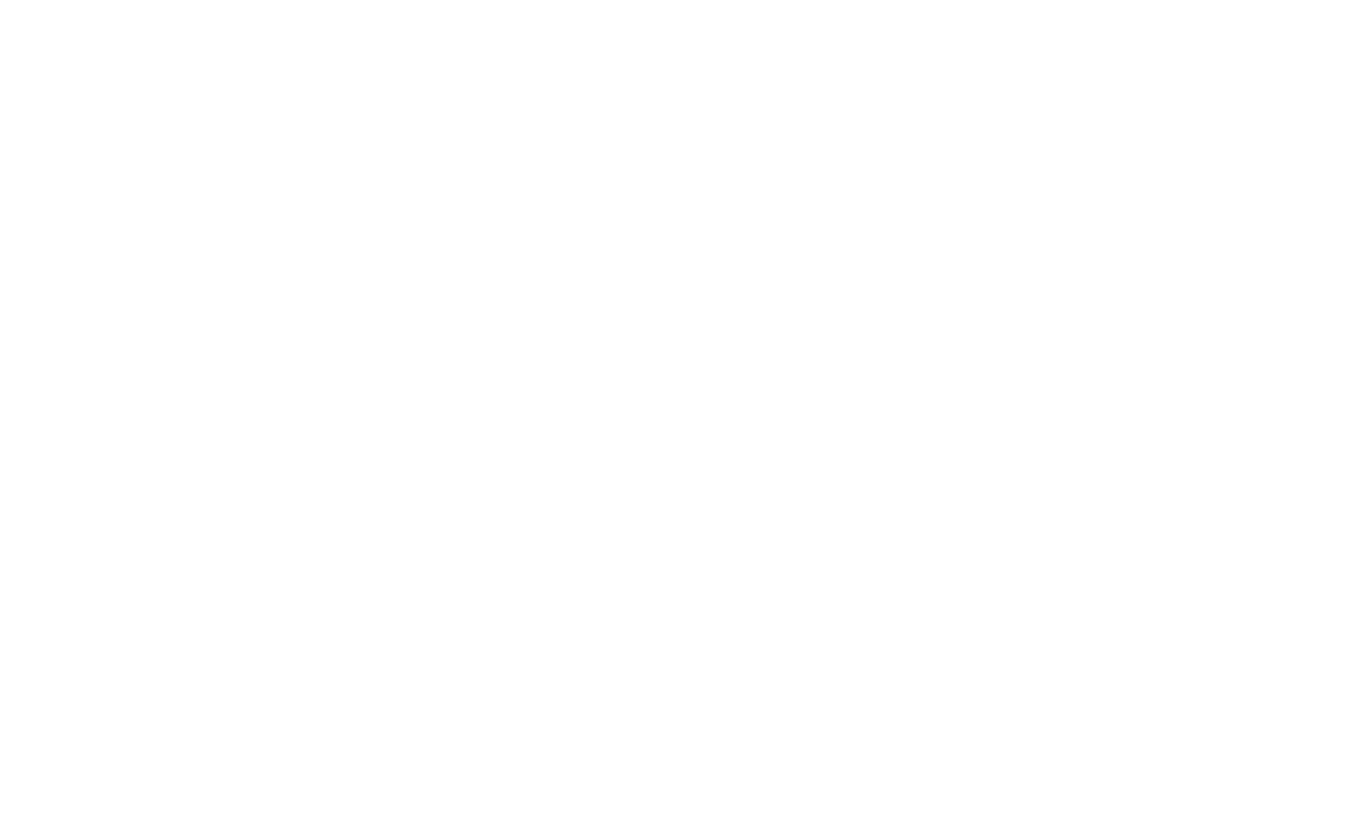click on "AWS credentials 169" at bounding box center [724, 3126] 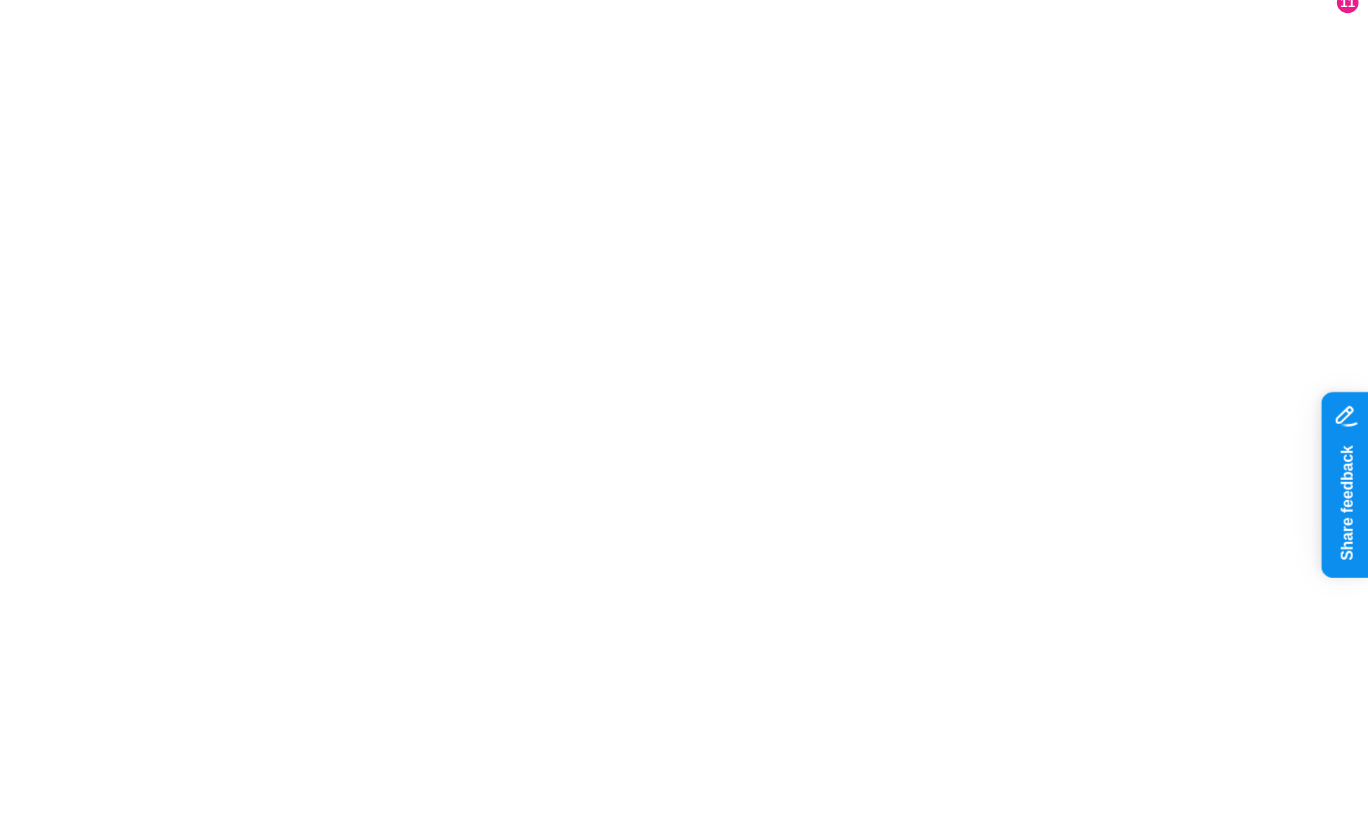 scroll, scrollTop: 0, scrollLeft: 0, axis: both 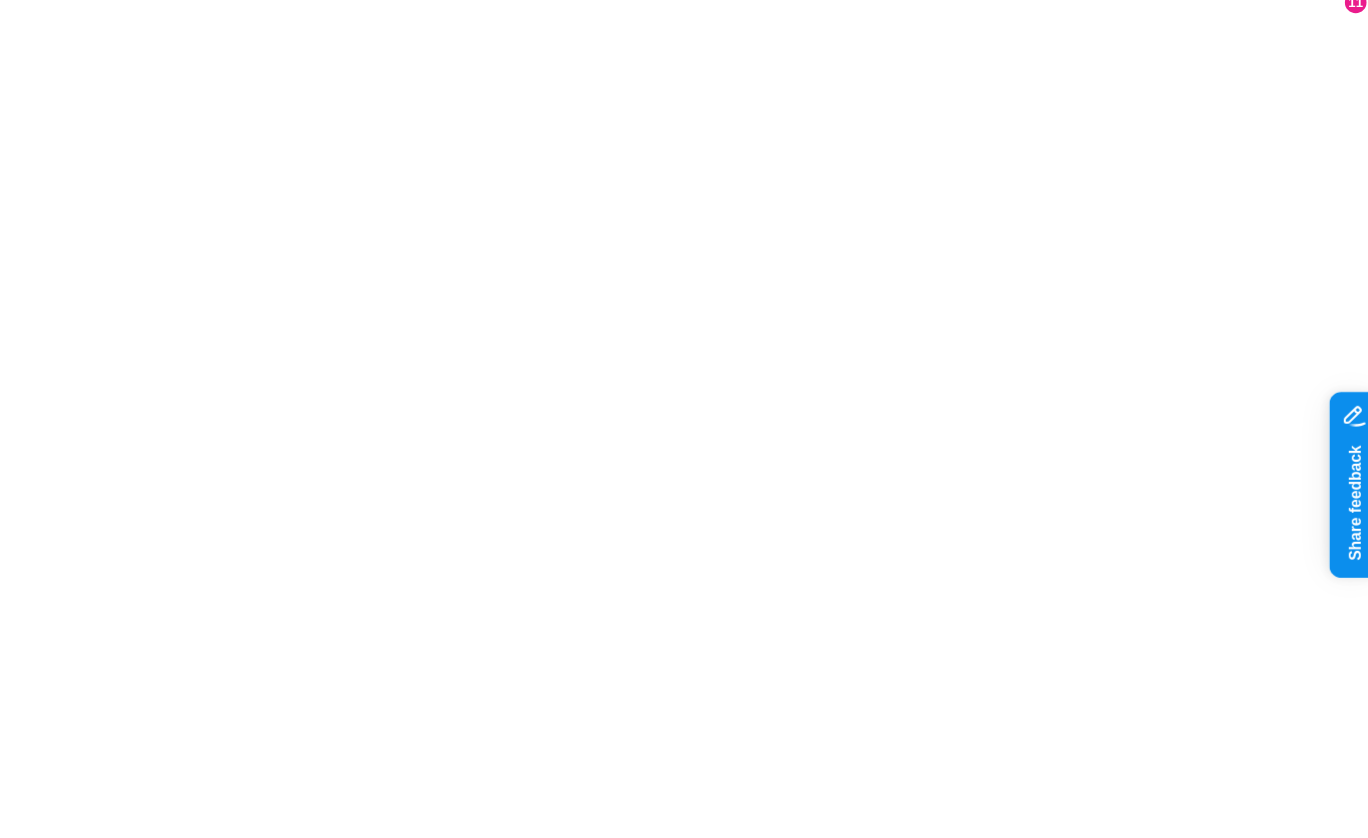 click on "Access" at bounding box center [640, 984] 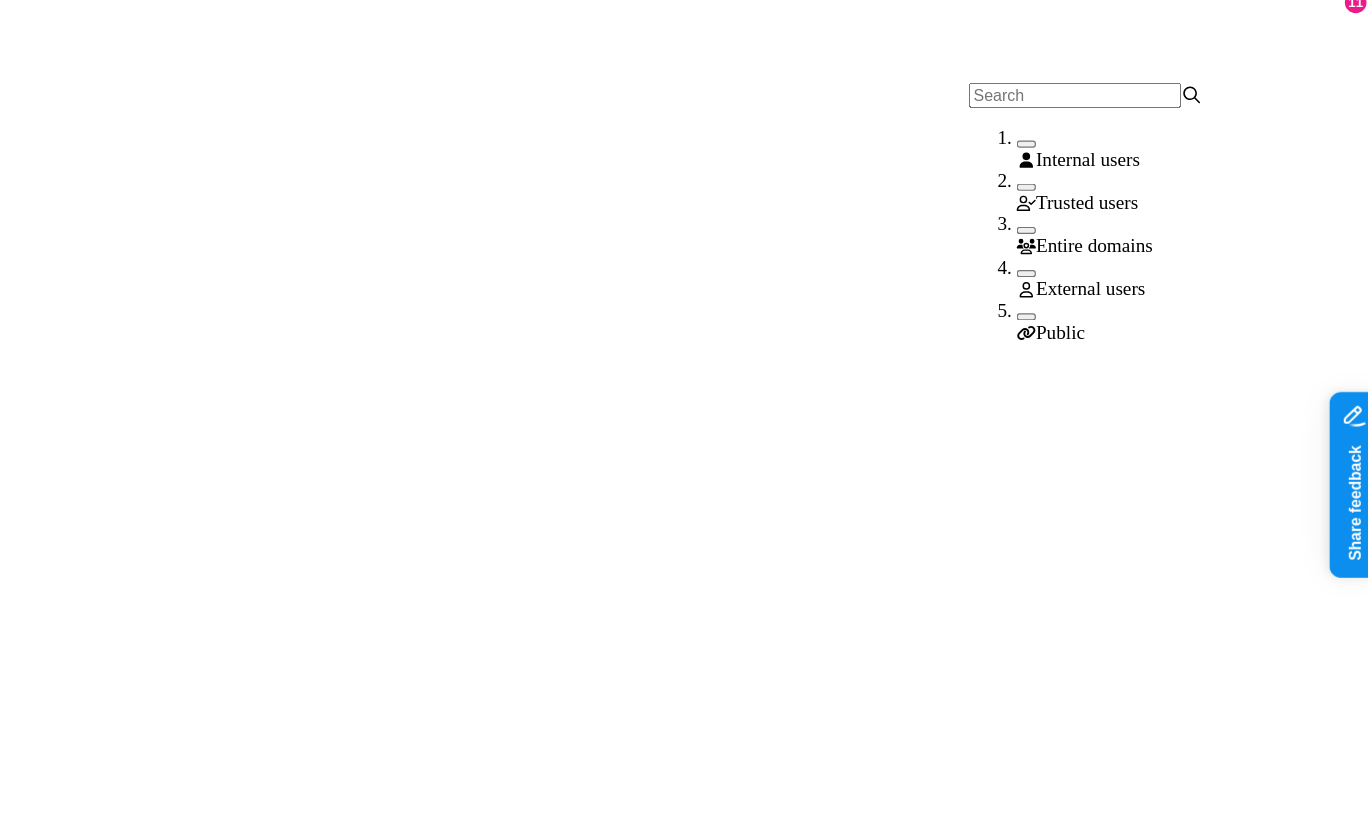 click on "Public" at bounding box center (1166, 283) 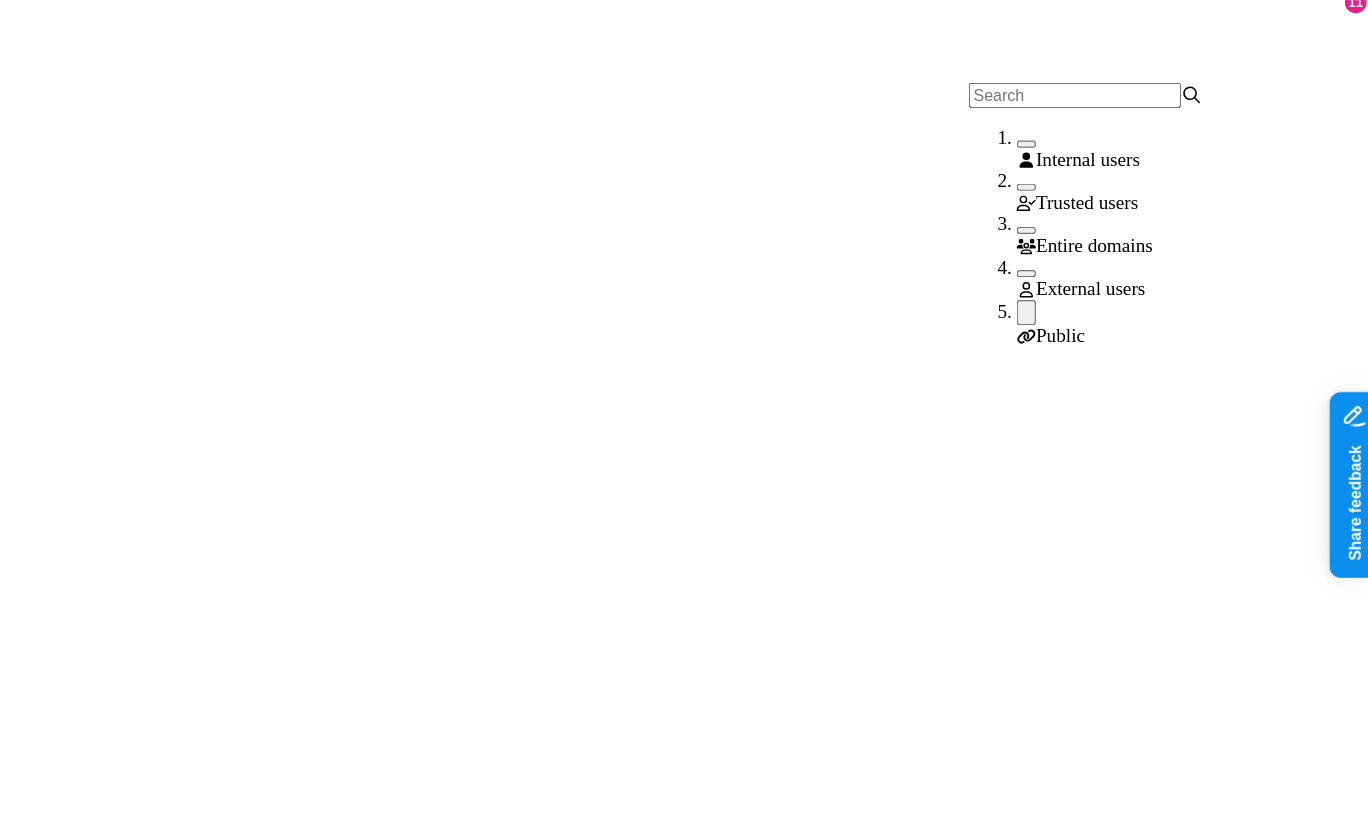 click on "Personal details PII / PHI 9 Secrets 1 – Public External 2 Internal 1 [MONTH] [DAY], [YEAR], [HOUR]:[MINUTE] [PM] [EMAIL] Test Share link.docx PII / PHI 1 PCI 1 Secrets 106 – Public External 1 Internal 1 [MONTH] [DAY], [YEAR], [HOUR]:[MINUTE] [PM] [FIRST] [LAST] Acme AWS Secrets 1 – Public External 2 Internal 1 [MONTH] [DAY], [YEAR], [HOUR]:[MINUTE] [AM] [EMAIL] Extra special aws_access_keys in this file - dont open and stay away.txt Secrets 1 – Public Internal 1 [MONTH] [DAY], [YEAR], [HOUR]:[MINUTE] [AM] [EMAIL]" at bounding box center (550, 1453) 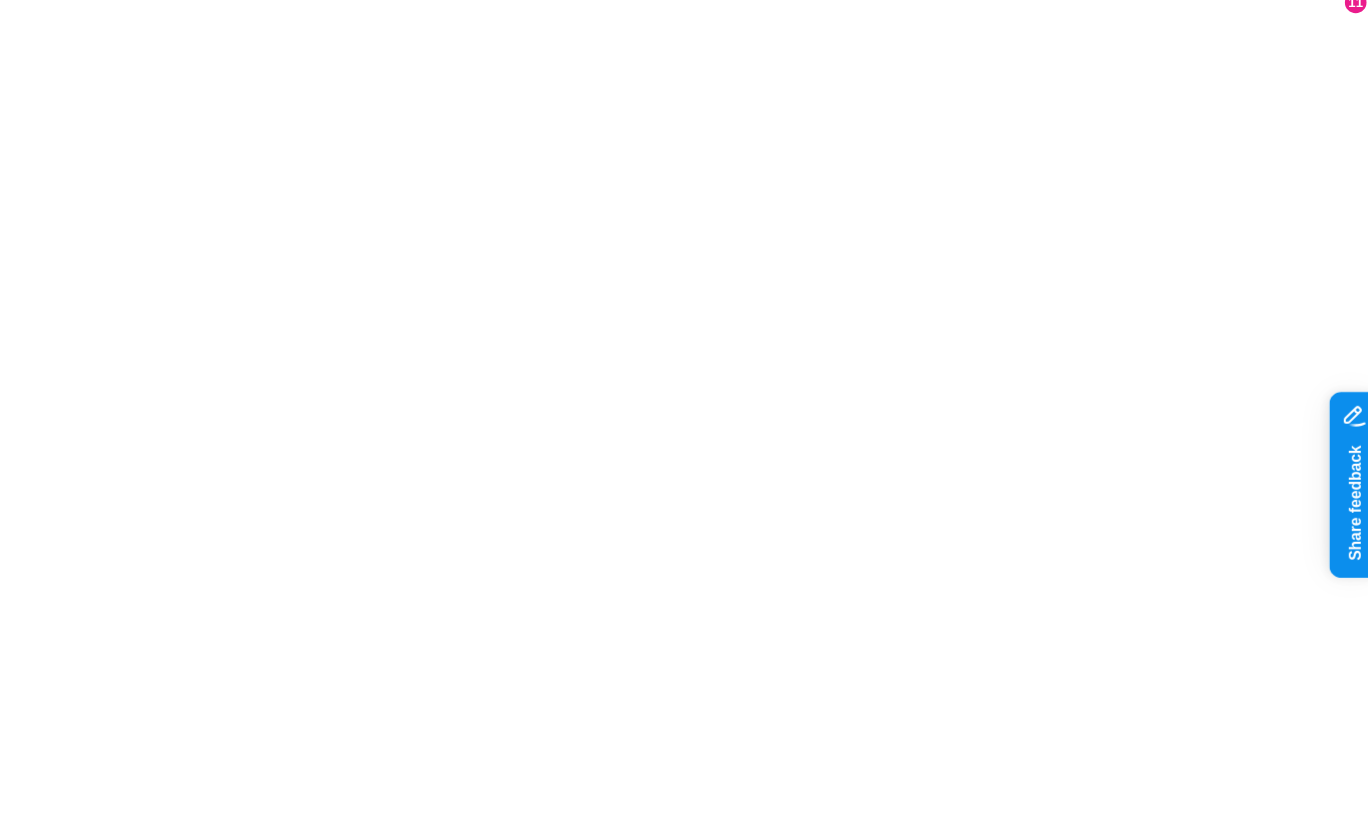 click 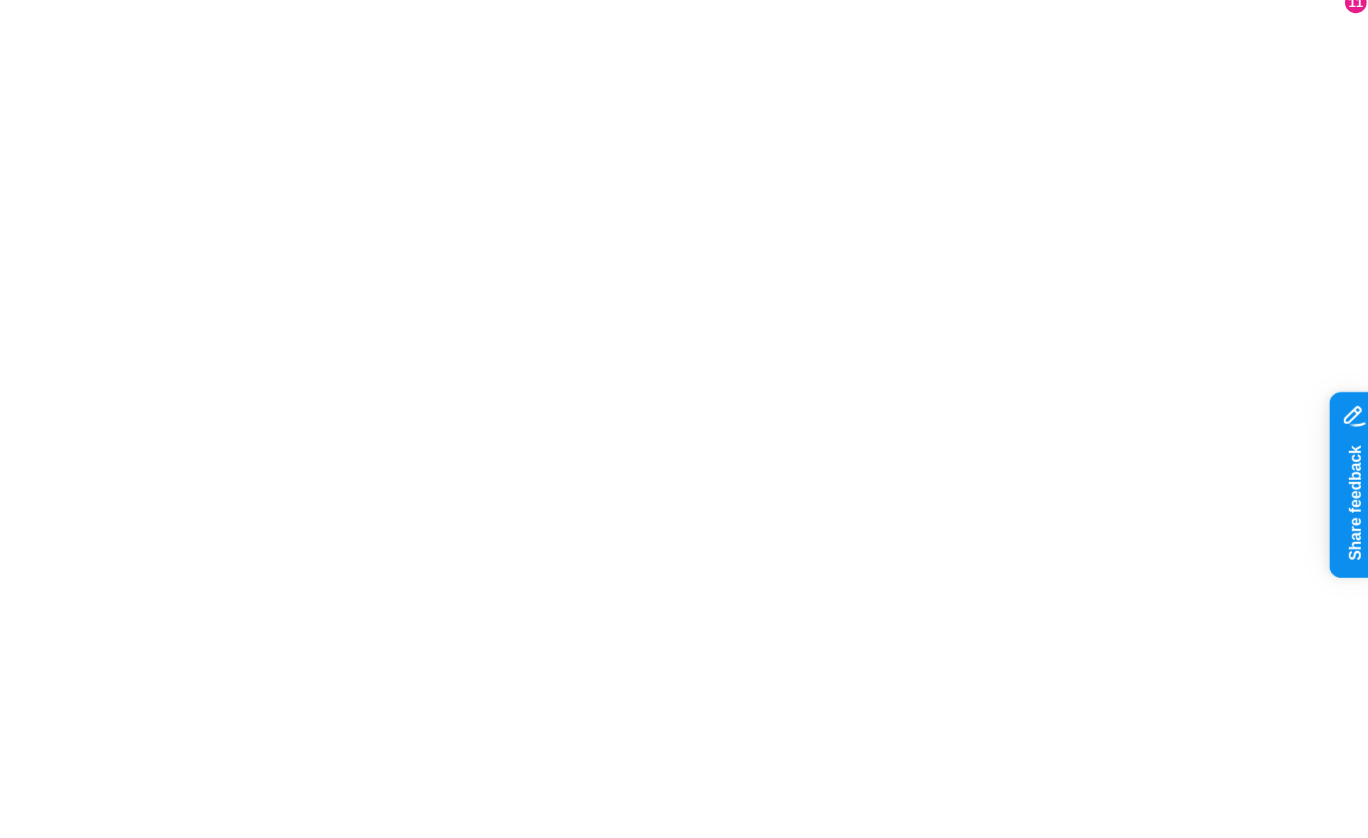 click on "Valid AWS keys" at bounding box center (87, 2062) 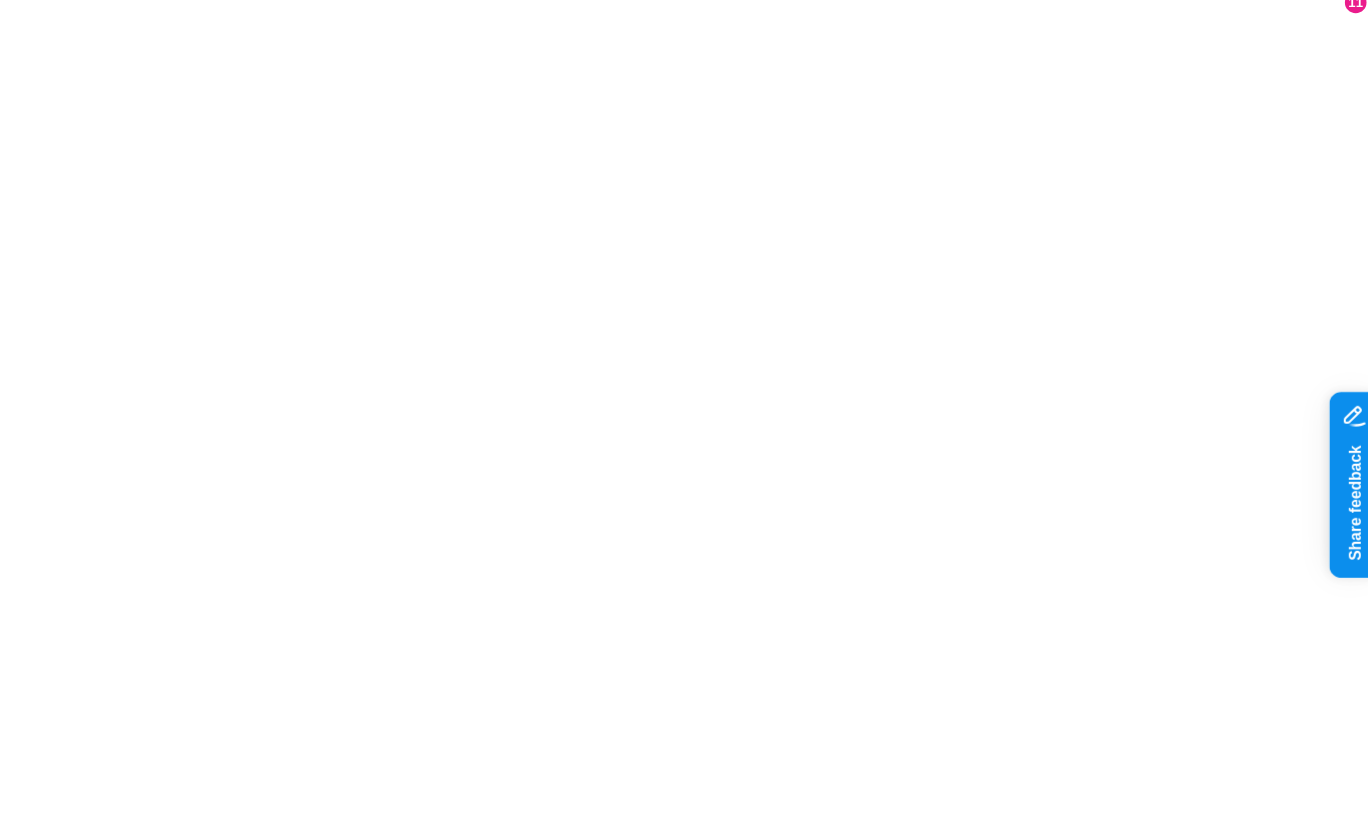 click on "Personal details.docx" at bounding box center [2590, 1200] 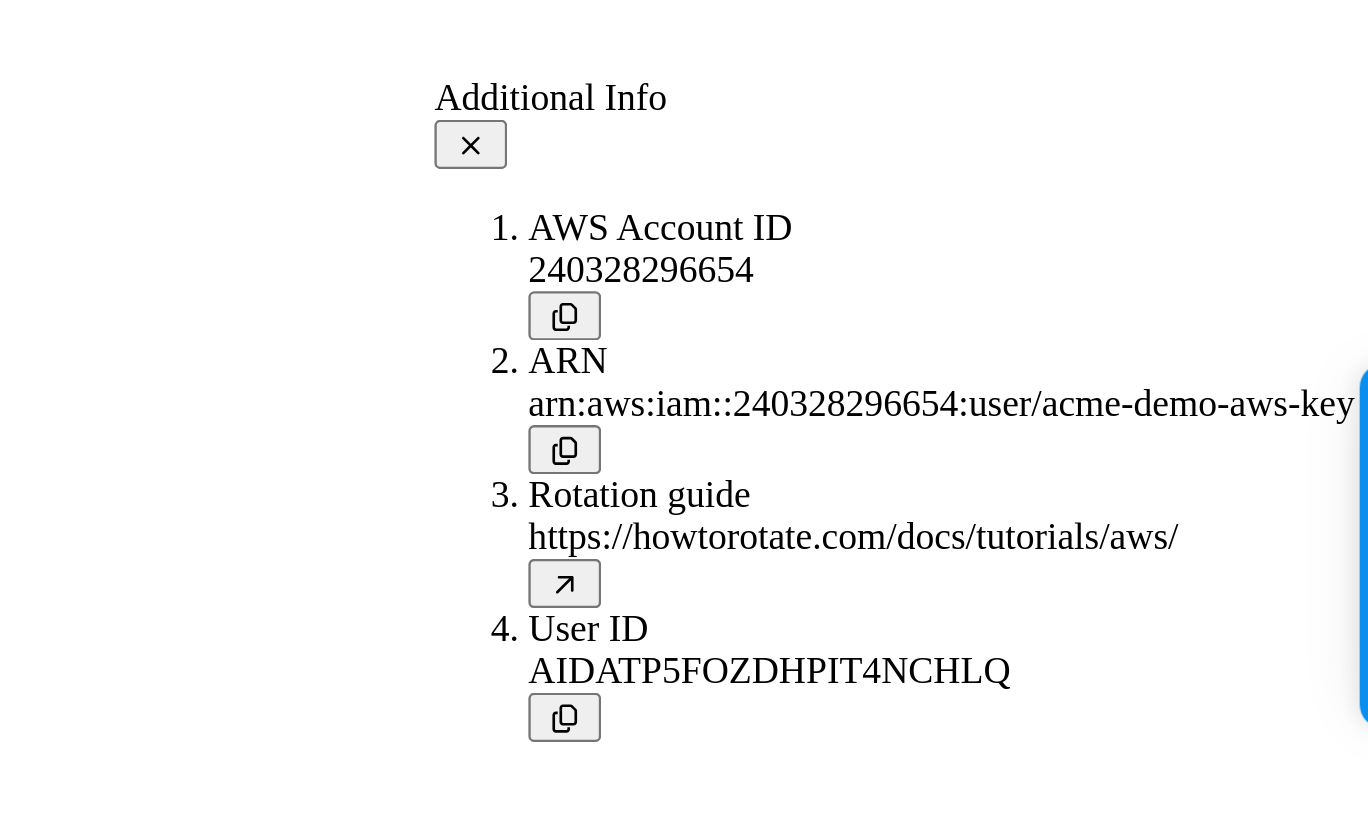 click on "Secrets" at bounding box center (63, 7198) 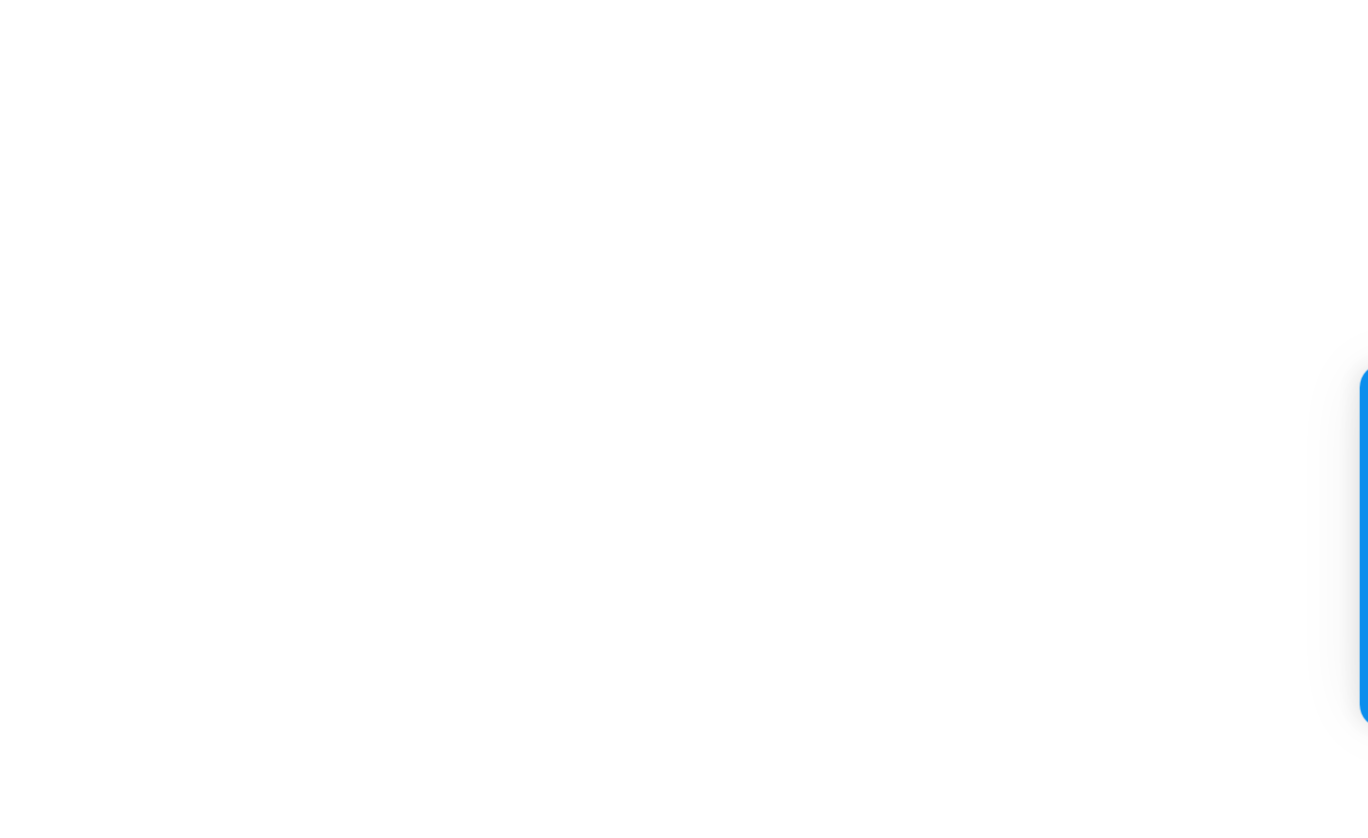 scroll, scrollTop: 0, scrollLeft: 0, axis: both 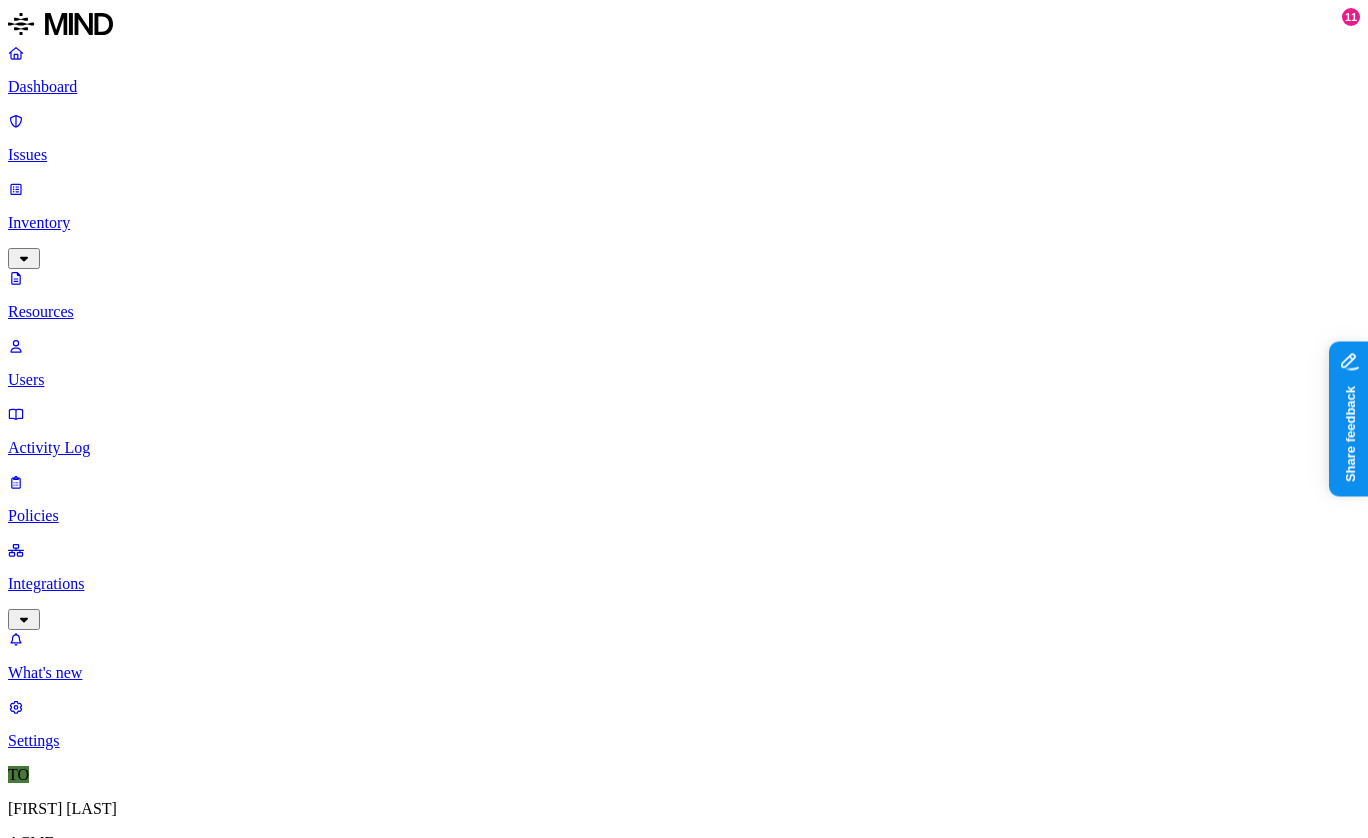 click on "Dashboard Issues Inventory Resources Users Activity Log Policies Integrations What's new 11 Settings" at bounding box center [684, 397] 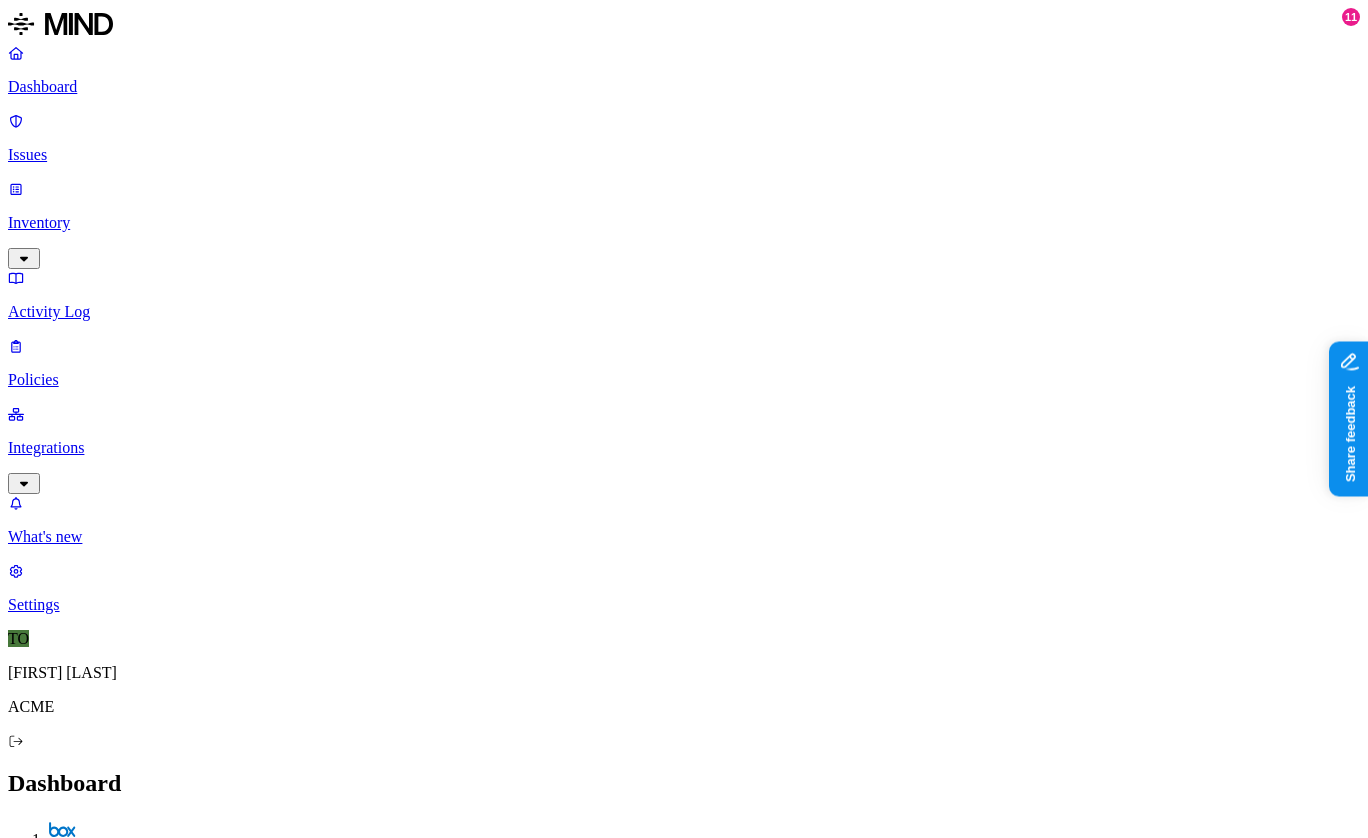 click on "Detection" at bounding box center (119, 2138) 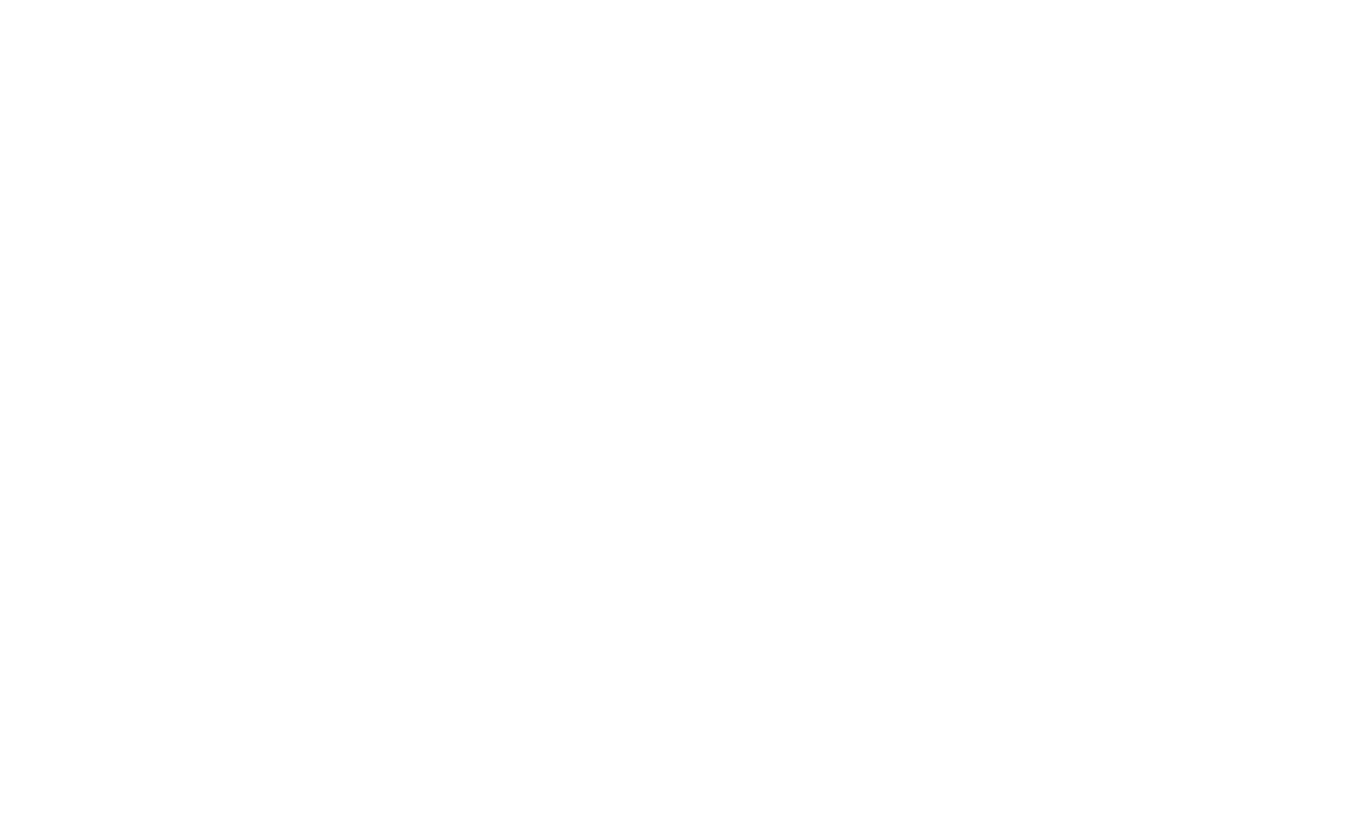 scroll, scrollTop: 0, scrollLeft: 0, axis: both 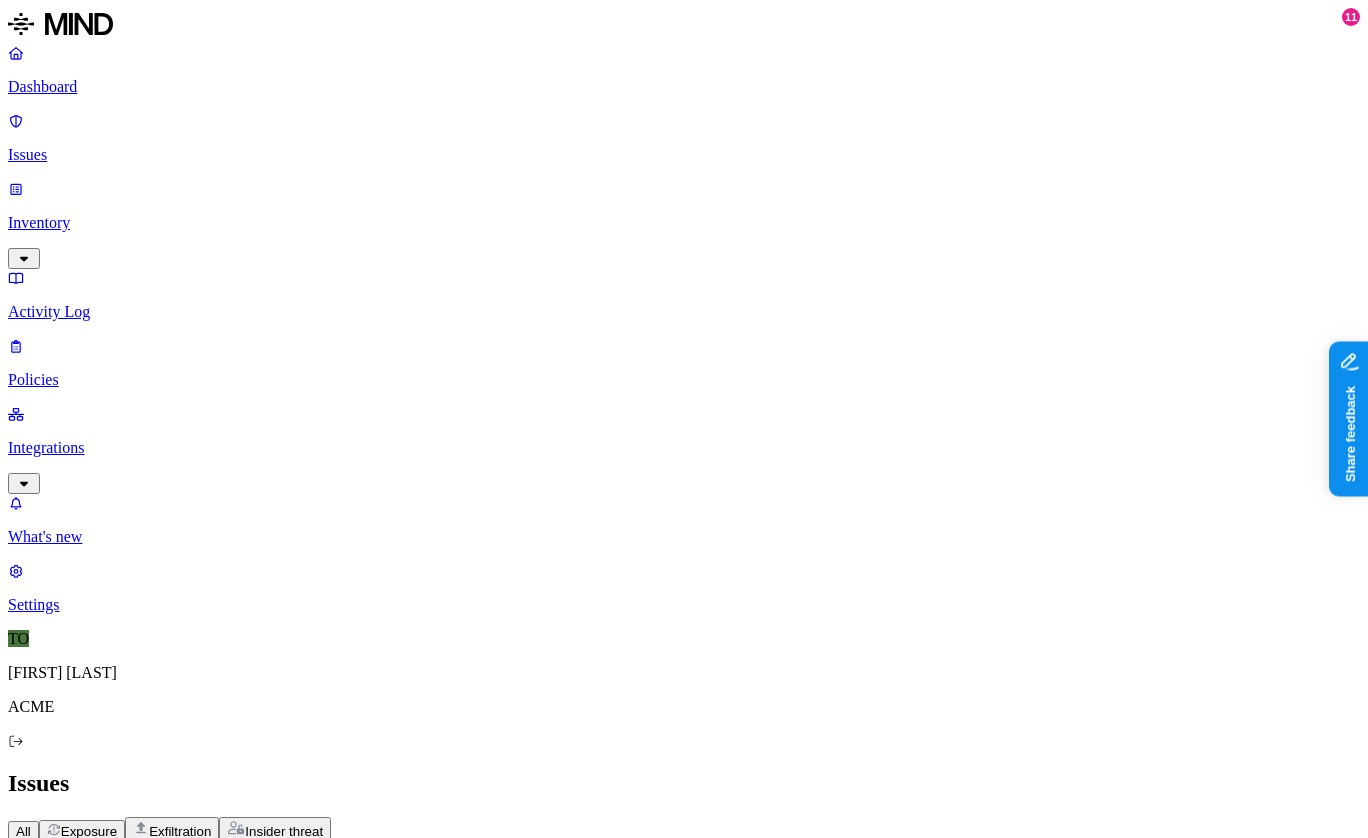 click on "High" at bounding box center [395, 1037] 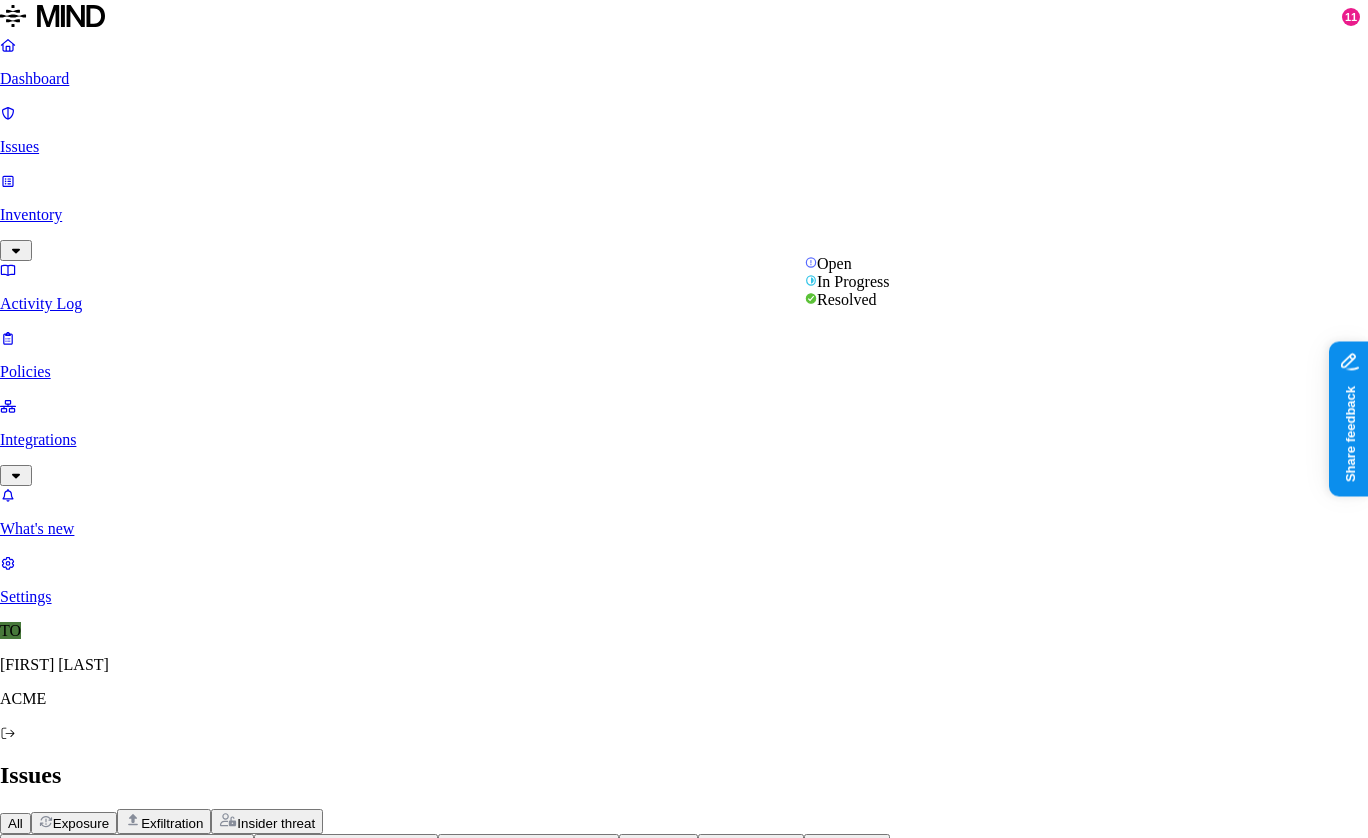 click on "Resource SSN2.txt" at bounding box center [684, 2026] 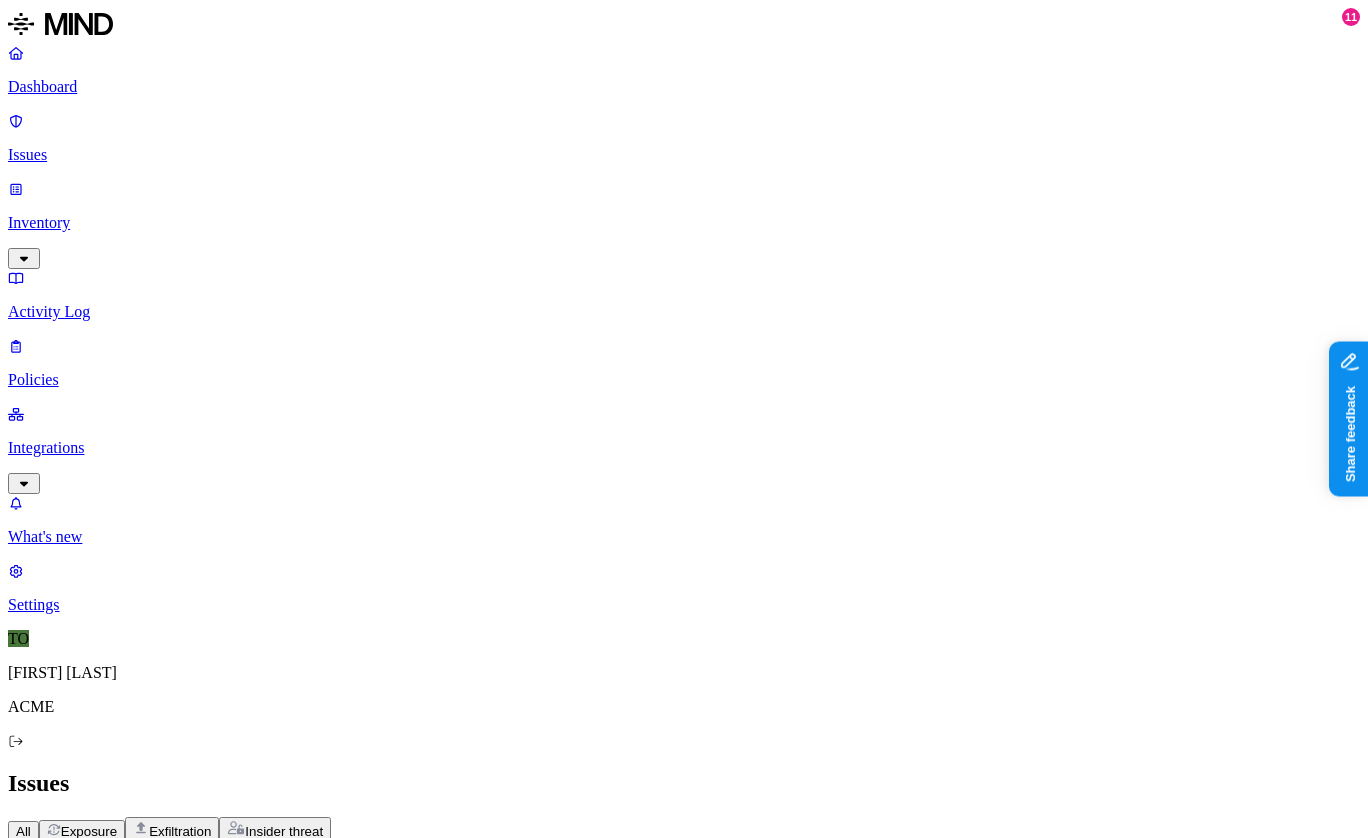 scroll, scrollTop: 595, scrollLeft: 0, axis: vertical 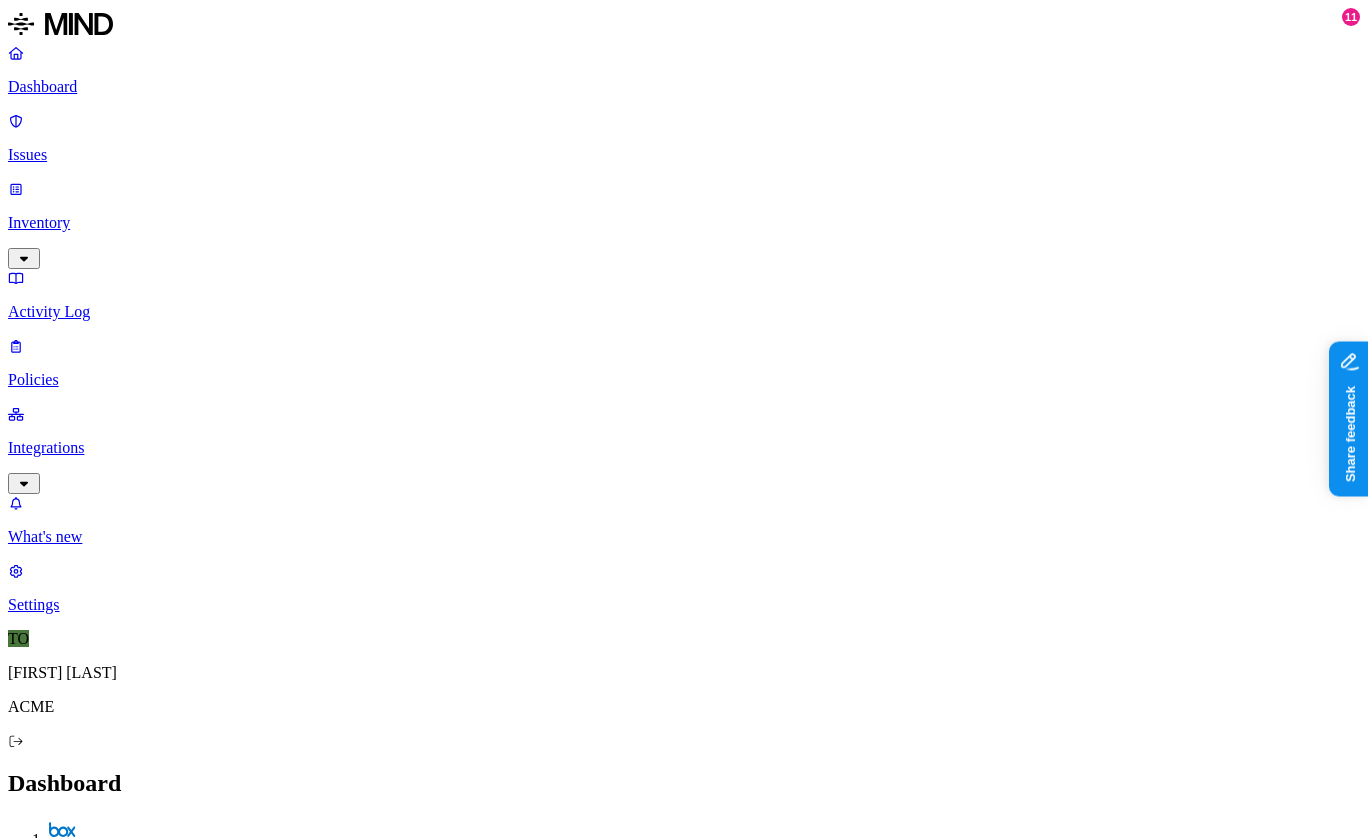 click on "Prevention" at bounding box center [195, 2138] 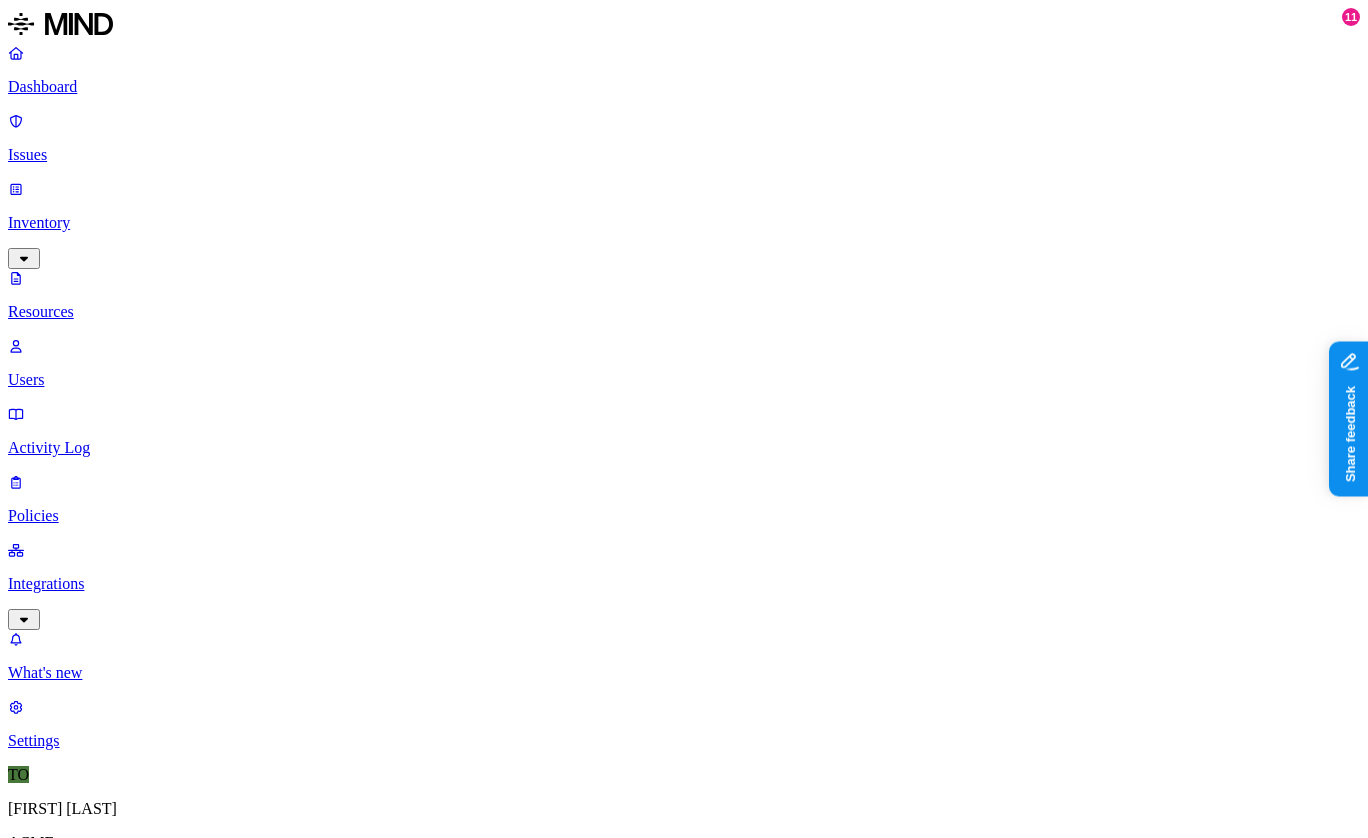 click 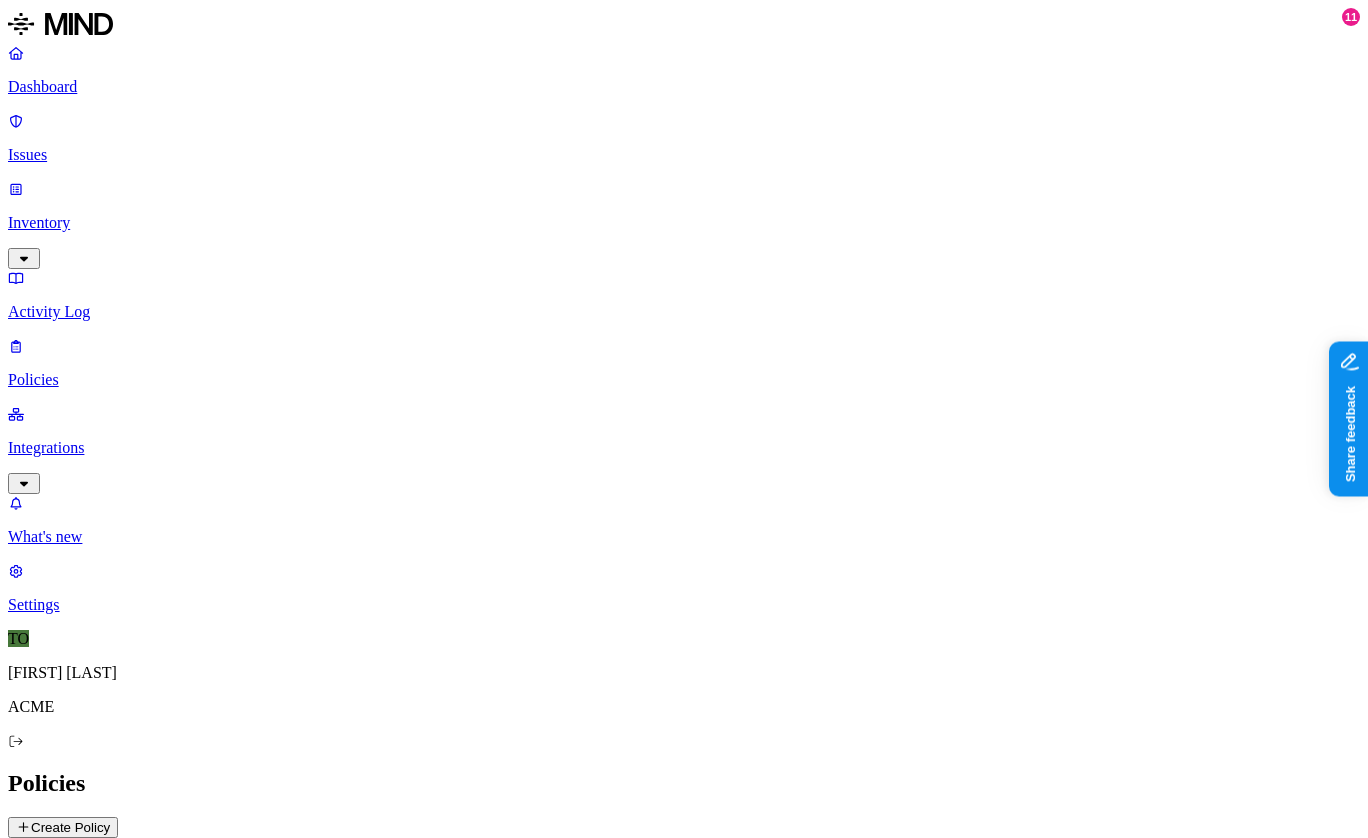 click on "Create Policy" at bounding box center [63, 827] 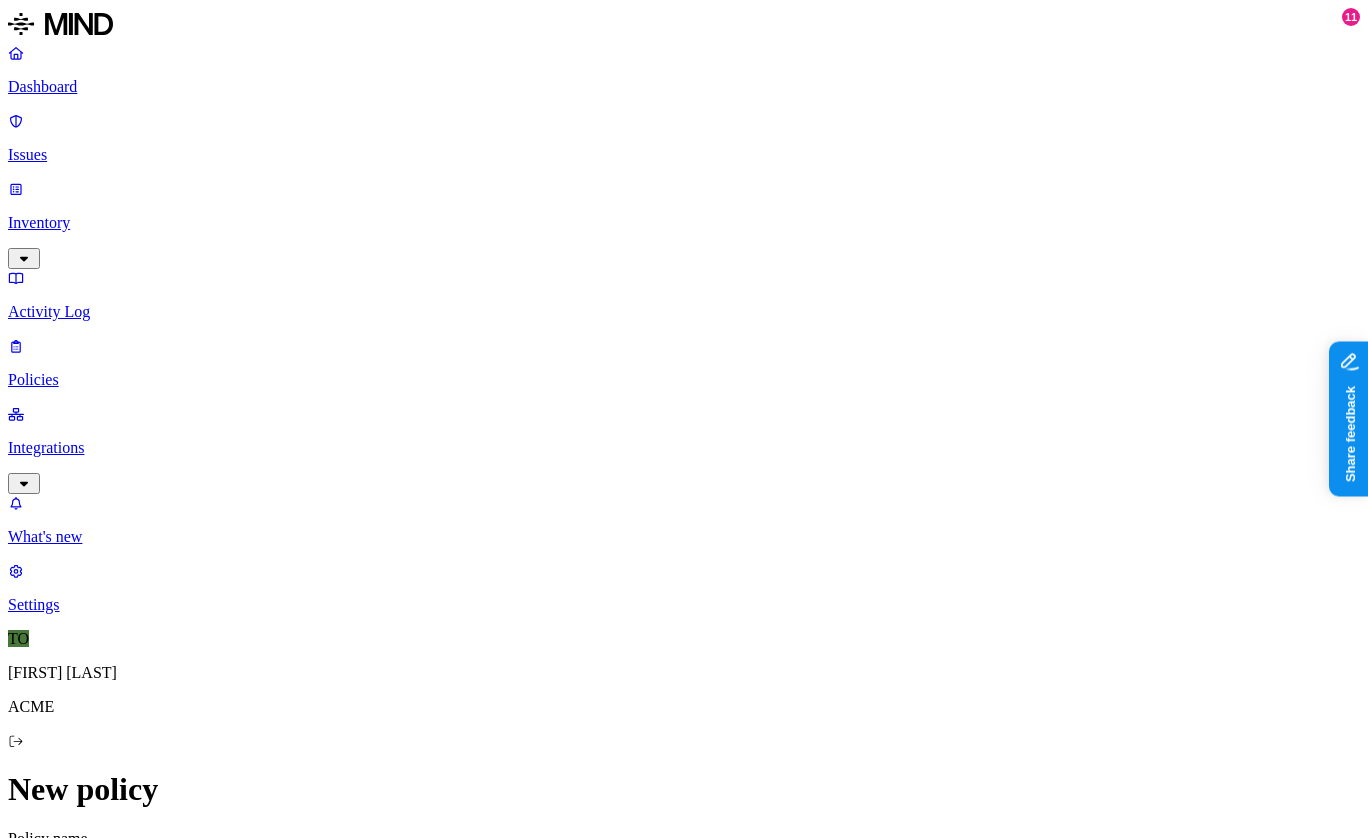 scroll, scrollTop: 587, scrollLeft: 0, axis: vertical 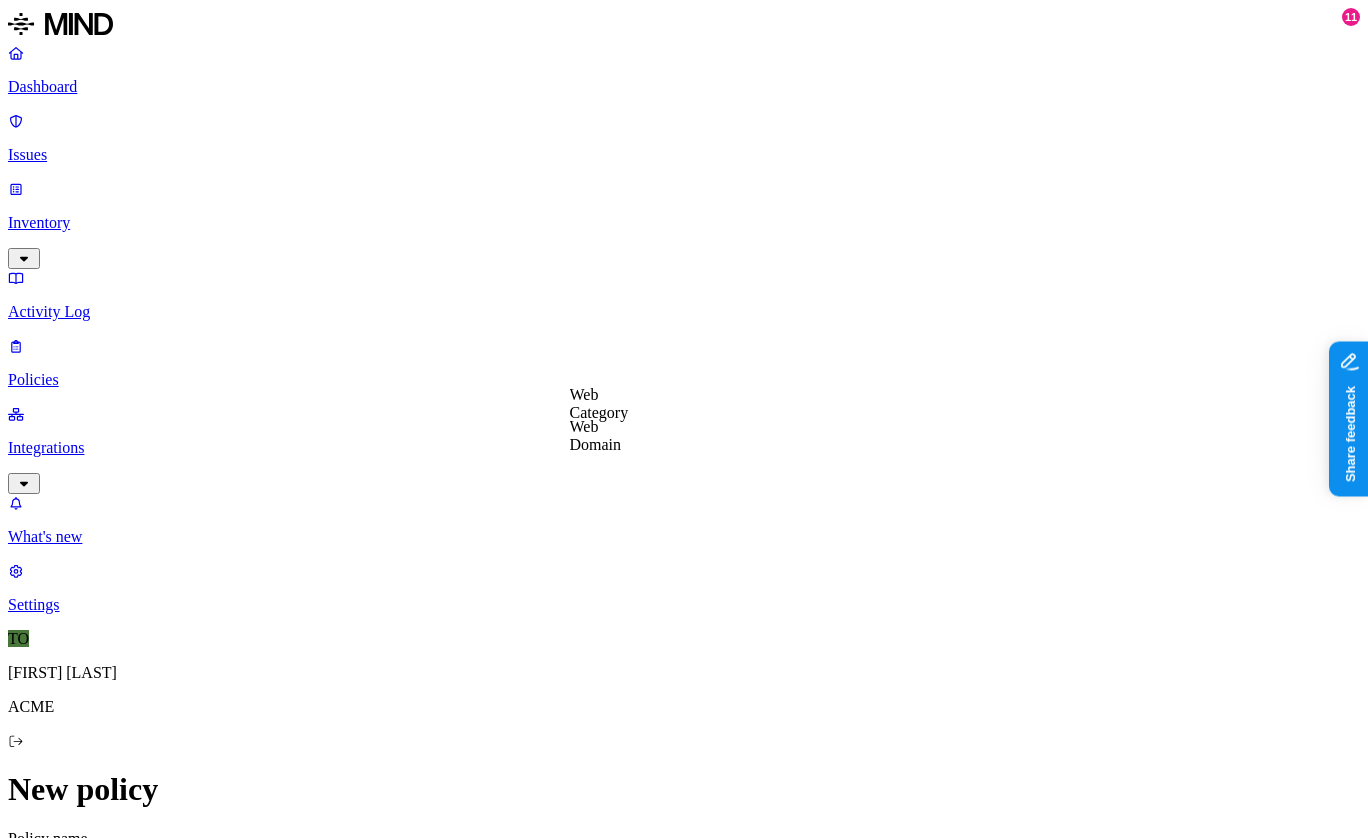 click on "Web Domain" at bounding box center (596, 435) 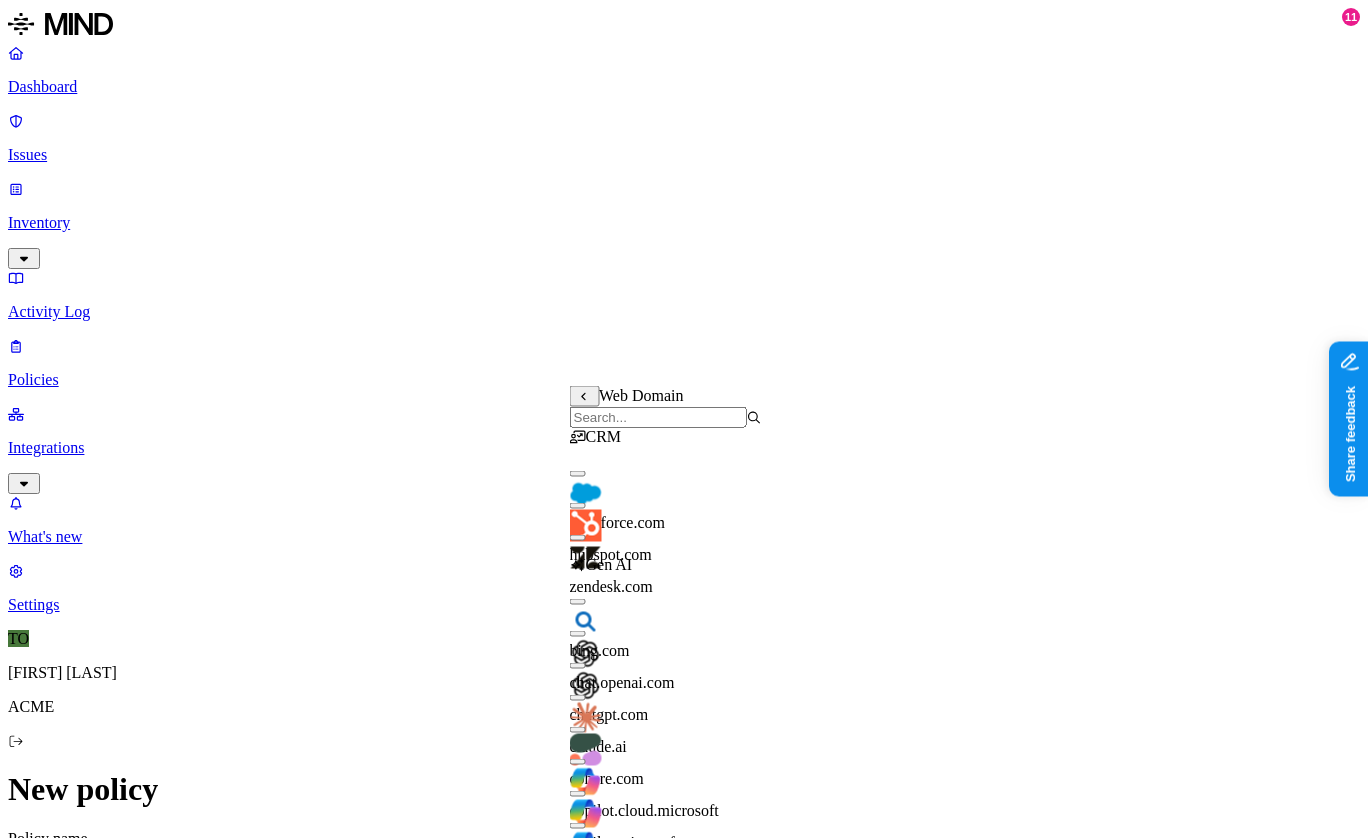 click on "CRM salesforce.com hubspot.com zendesk.com Gen AI bing.com chat.openai.com chatgpt.com claude.ai cohere.com copilot.cloud.microsoft copilot.microsoft.com m365.cloud.microsoft deepseek.com gemini.google.com" at bounding box center (666, 1212) 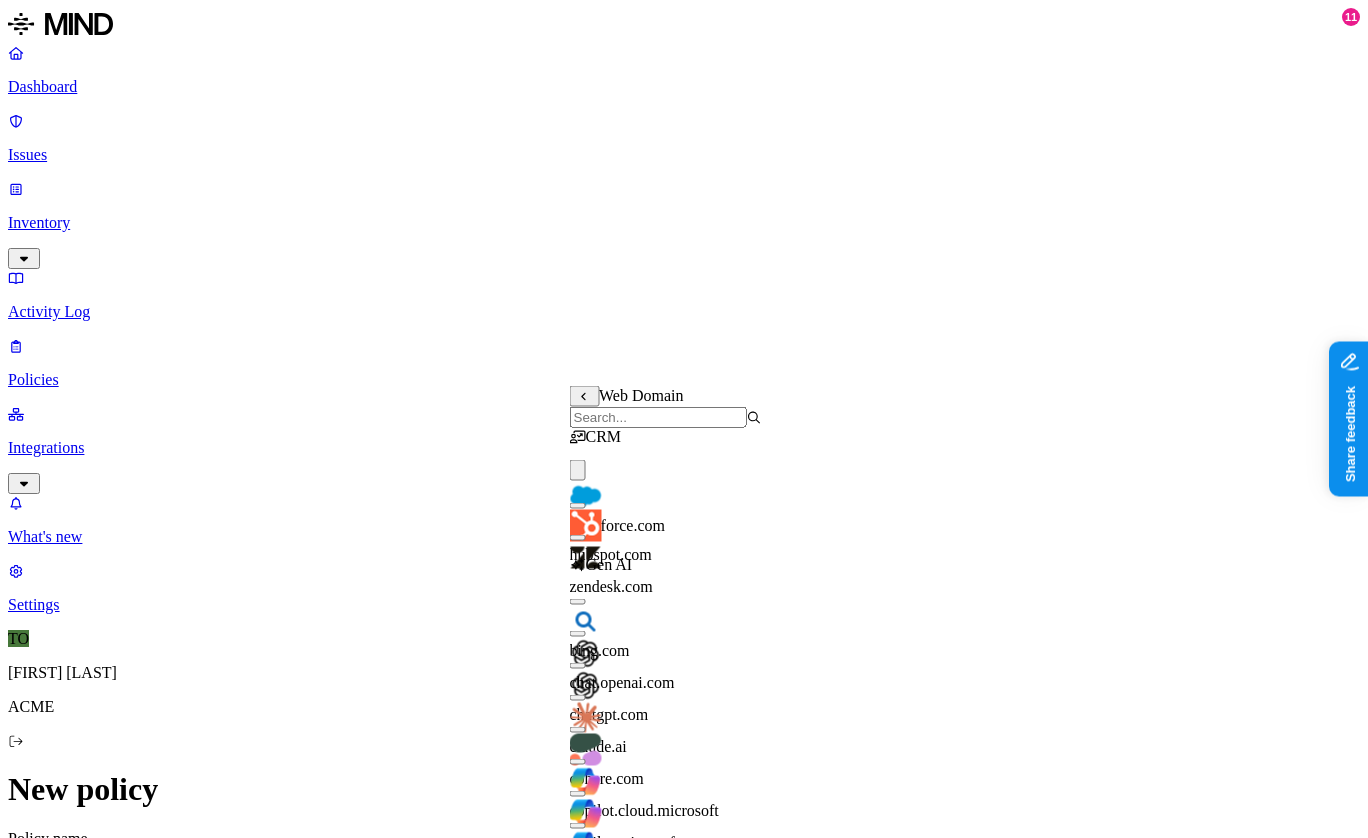 click on "New policy Policy name   Severity Select severity Low Medium High Critical   Description (Optional) Policy type Exfiltration Prevent sensitive data uploads Endpoint Exposure Detect sensitive data exposure Cloud Condition Define the data attributes, exfiltration destinations, and users that should trigger the policy.  By default, the policy will be triggered by any data uploaded to any destination by any user. For more details on condition guidelines, please refer to the   documentation DATA Any ORIGIN Anywhere TRANSFER TO Anywhere BY USER Anyone Action Default action Default action for all users and groups who violate the policy. Block with override BlockDeny all uploads. Block with overrideDeny all uploads with an option to upload anyway. MonitorAllow uploads and create a new issue. AllowAllow all uploads. Exceptions You can add exceptions for specific users or groups. Exceptions are evaluated from the top. Add Exception Notifications Method None None Maya Raz prod-164.westus prod-82.westus test-avigail" at bounding box center [684, 1437] 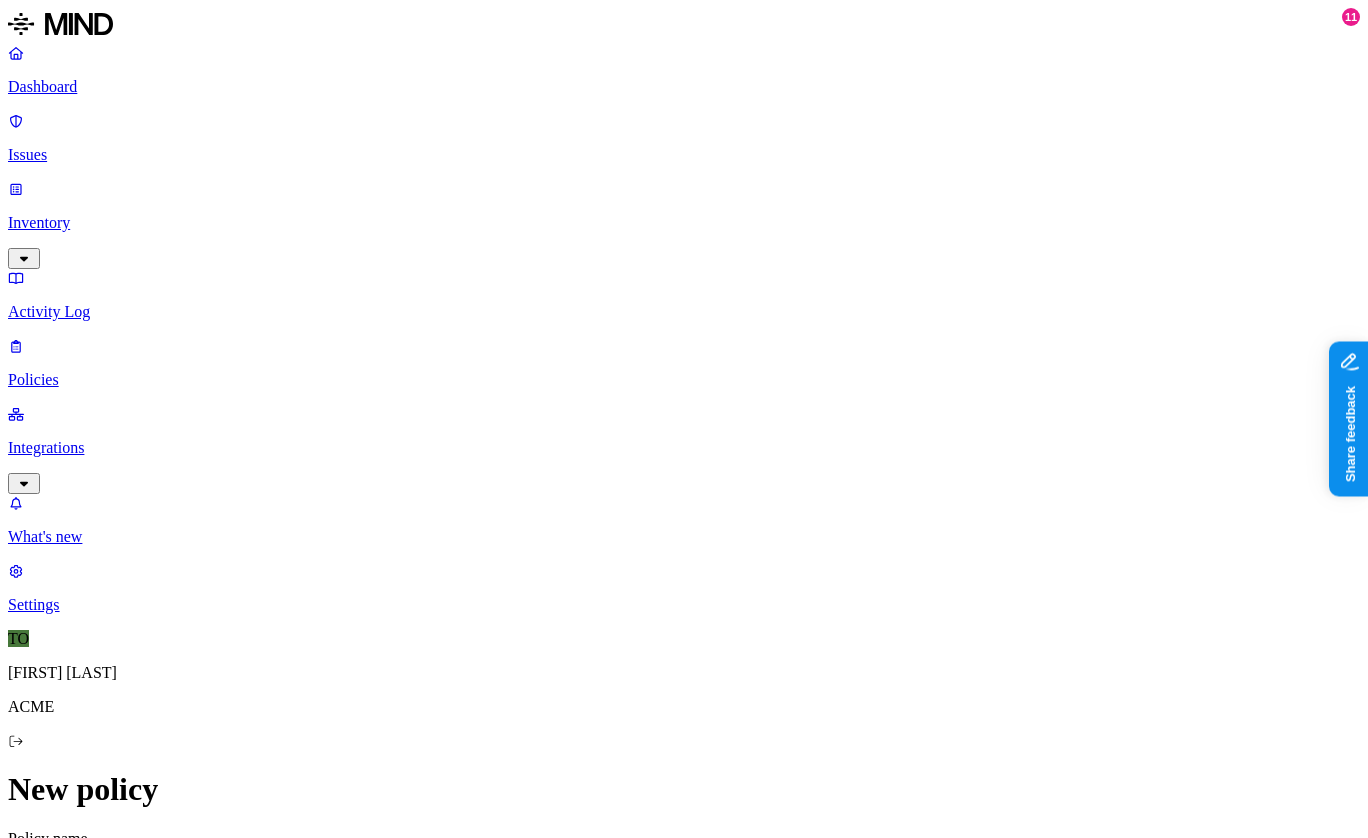 click at bounding box center [31, 1640] 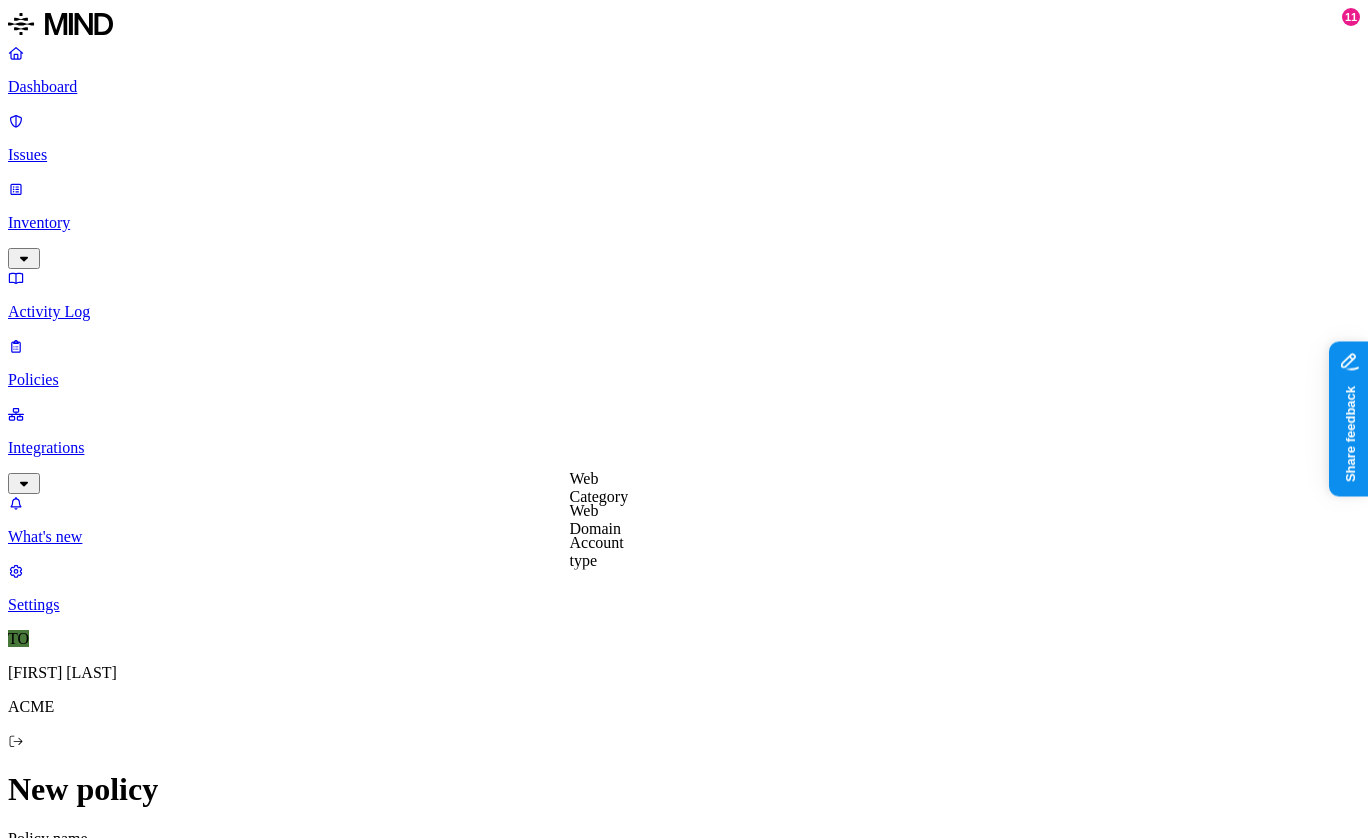 click on "Web Domain" at bounding box center (596, 519) 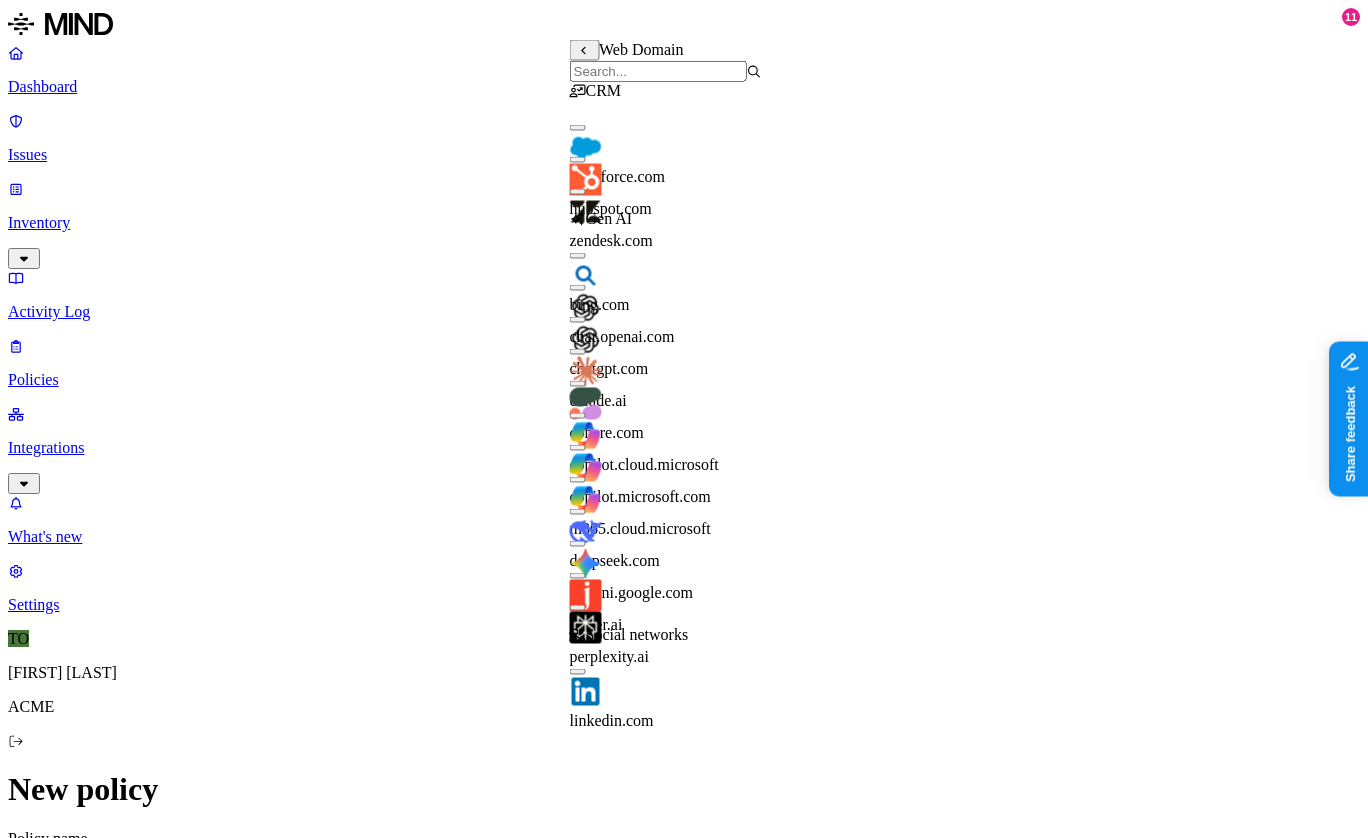 scroll, scrollTop: 136, scrollLeft: 0, axis: vertical 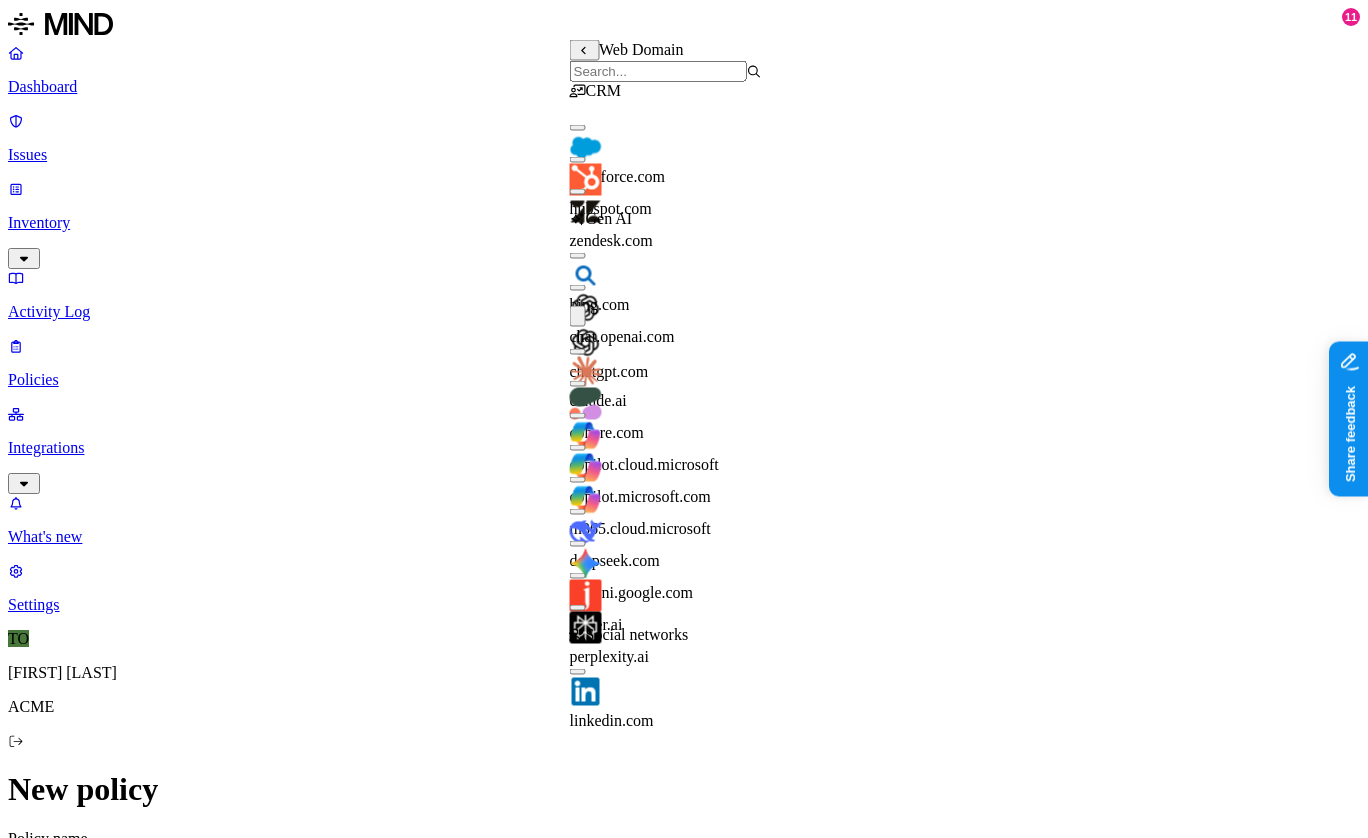 click on "New policy Policy name   Severity Select severity Low Medium High Critical   Description (Optional) Policy type Exfiltration Prevent sensitive data uploads Endpoint Exposure Detect sensitive data exposure Cloud Condition Define the data attributes, exfiltration destinations, and users that should trigger the policy.  By default, the policy will be triggered by any data uploaded to any destination by any user. For more details on condition guidelines, please refer to the   documentation DATA Any ORIGIN Web Domain is salesforce.com TRANSFER TO Anywhere BY USER Anyone Action Default action Default action for all users and groups who violate the policy. Block with override BlockDeny all uploads. Block with overrideDeny all uploads with an option to upload anyway. MonitorAllow uploads and create a new issue. AllowAllow all uploads. Exceptions You can add exceptions for specific users or groups. Exceptions are evaluated from the top. Add Exception Notifications Method None None Maya Raz prod-164.westus email test" at bounding box center [684, 1466] 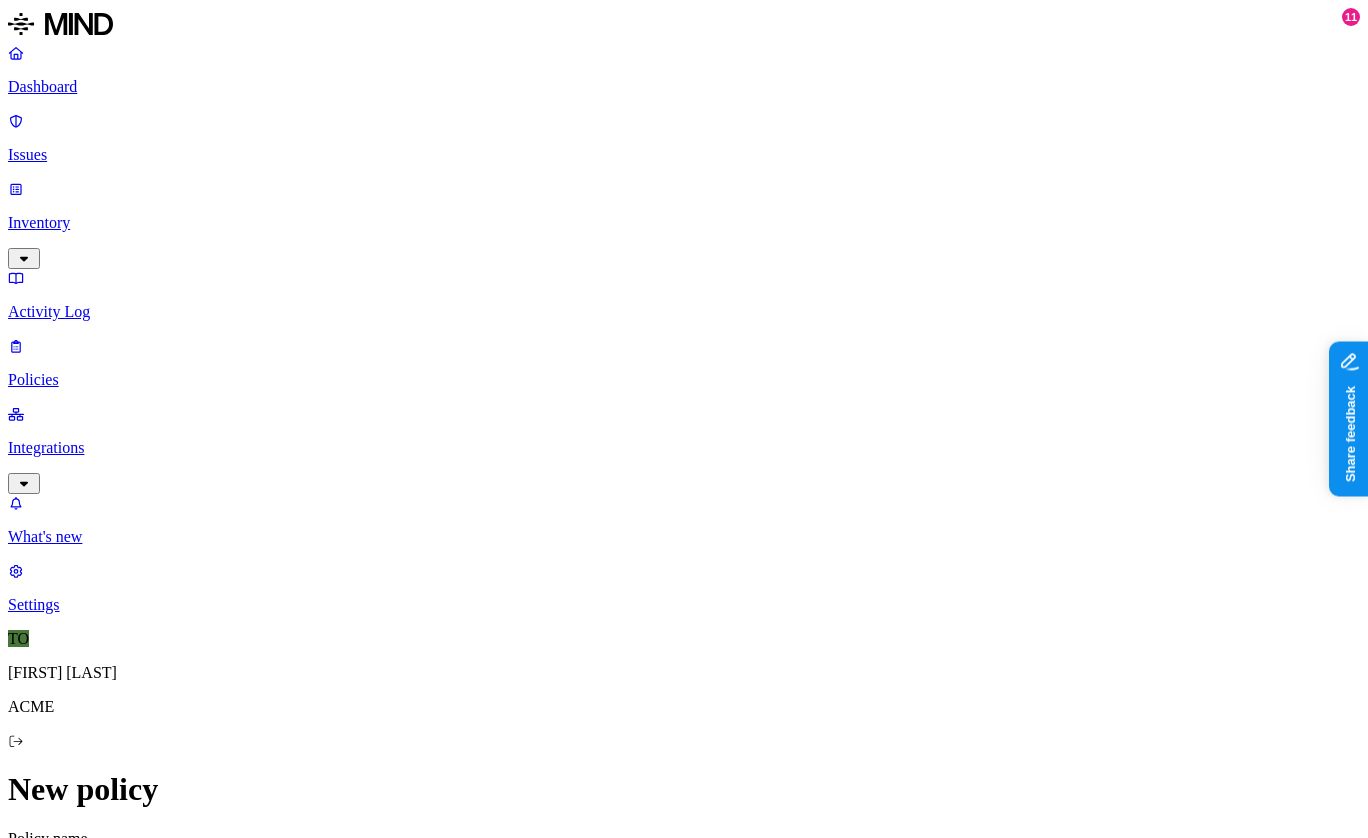 click 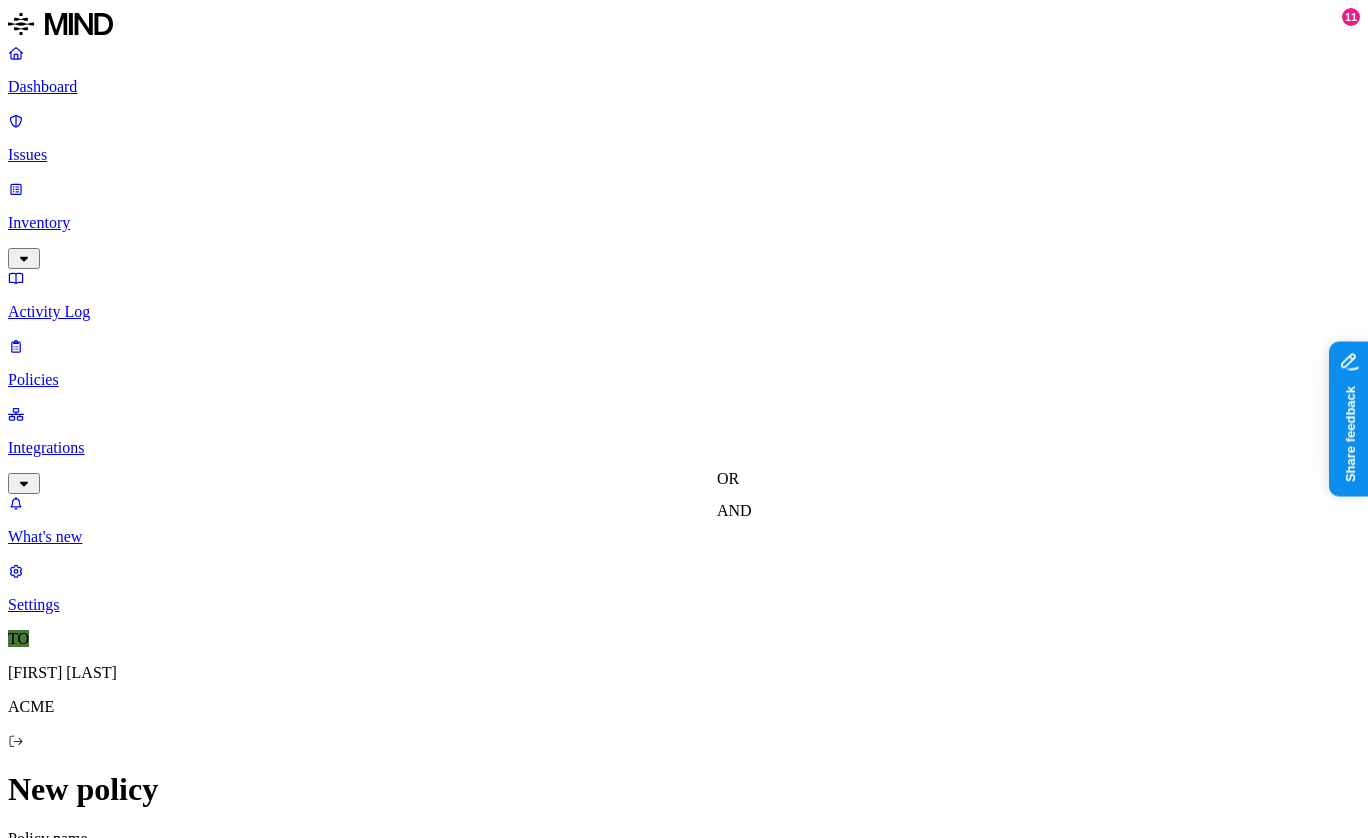 click on "AND" at bounding box center [734, 510] 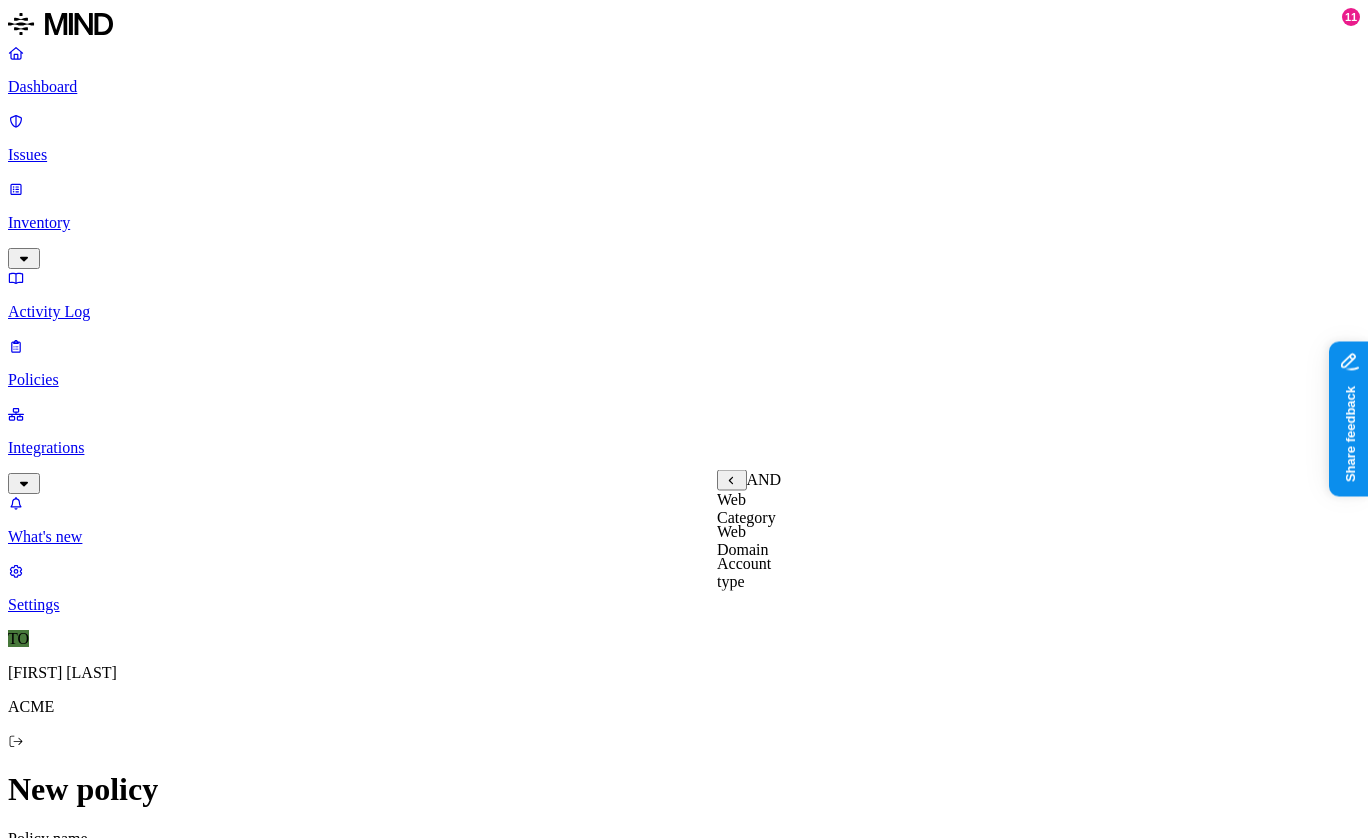 click on "Account type" at bounding box center (744, 572) 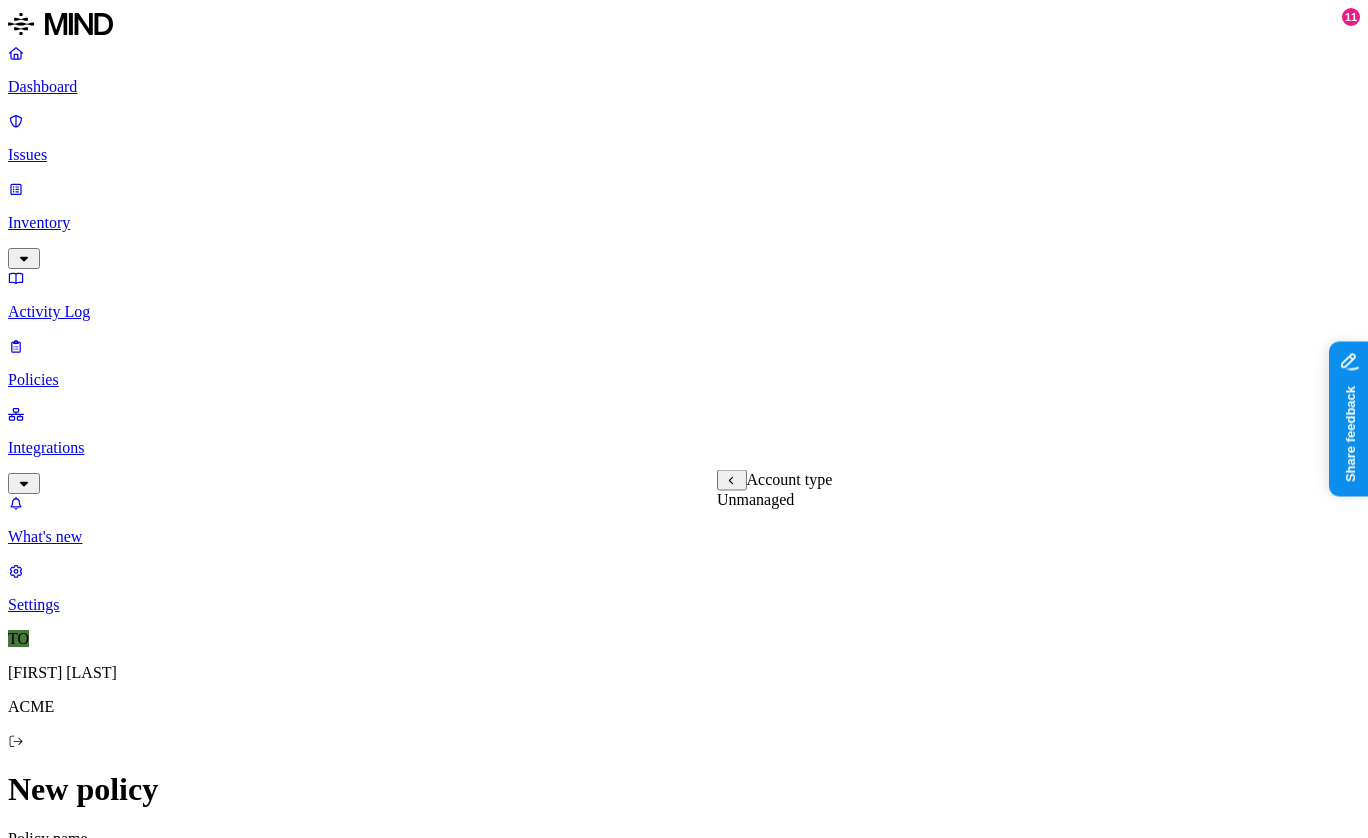 click on "Unmanaged" at bounding box center (755, 499) 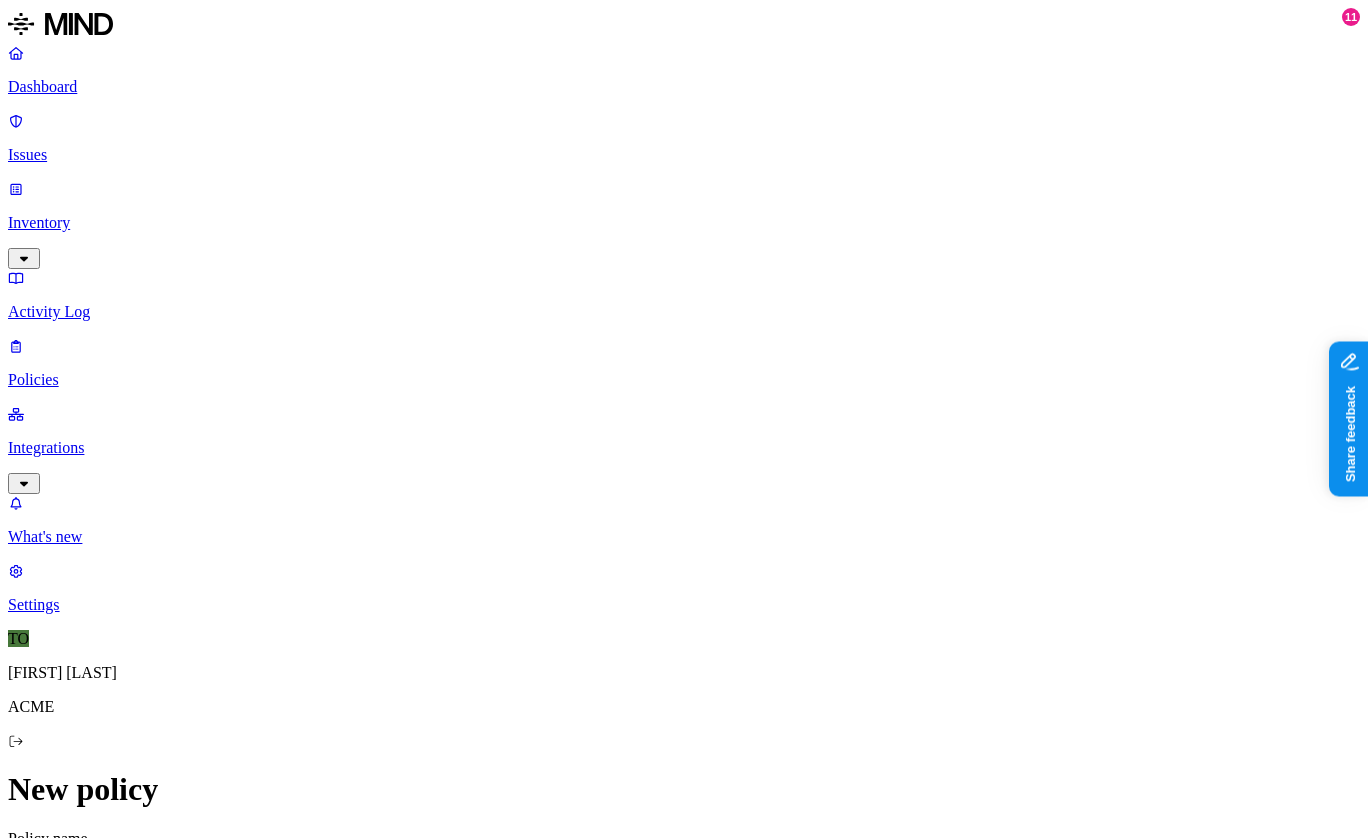 scroll, scrollTop: 637, scrollLeft: 0, axis: vertical 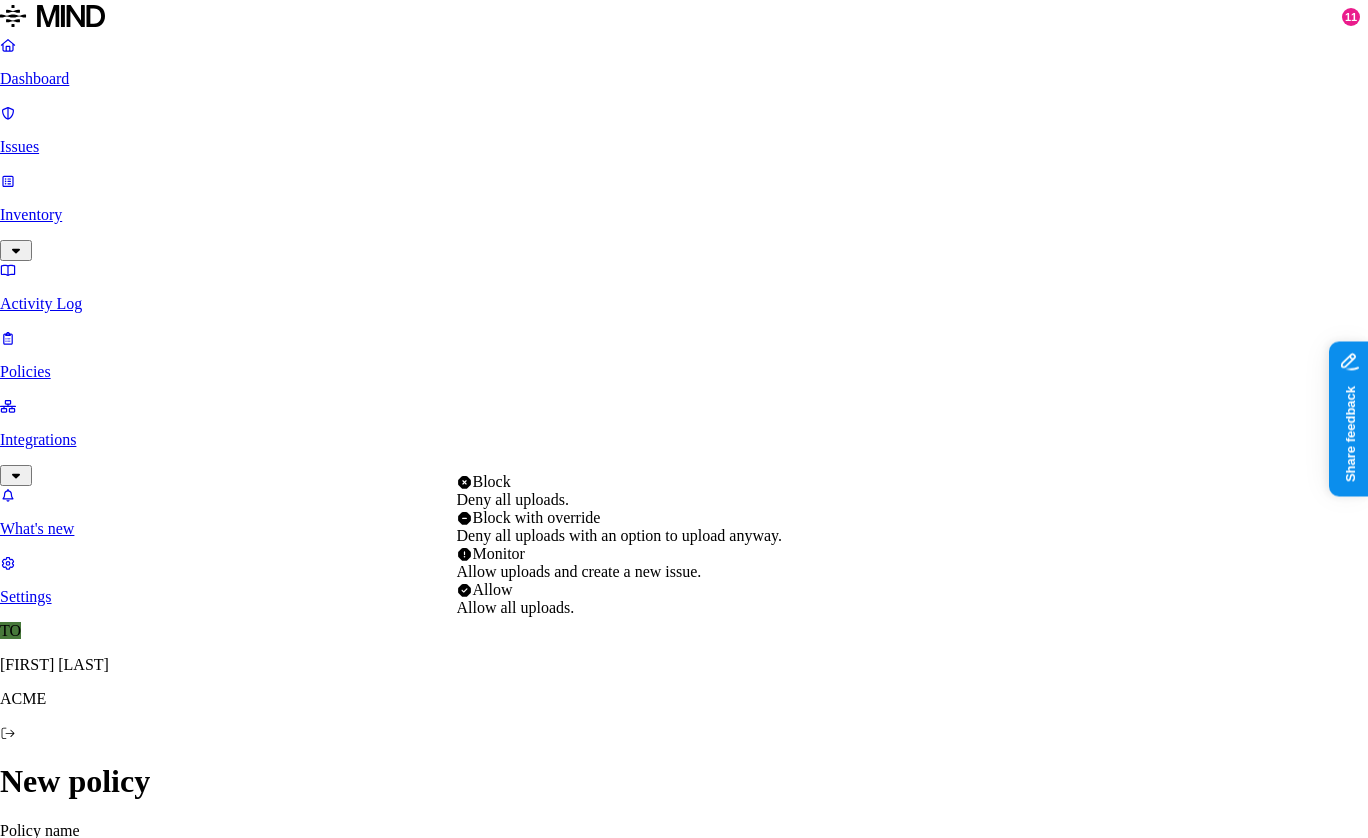 click on "Block" at bounding box center (492, 481) 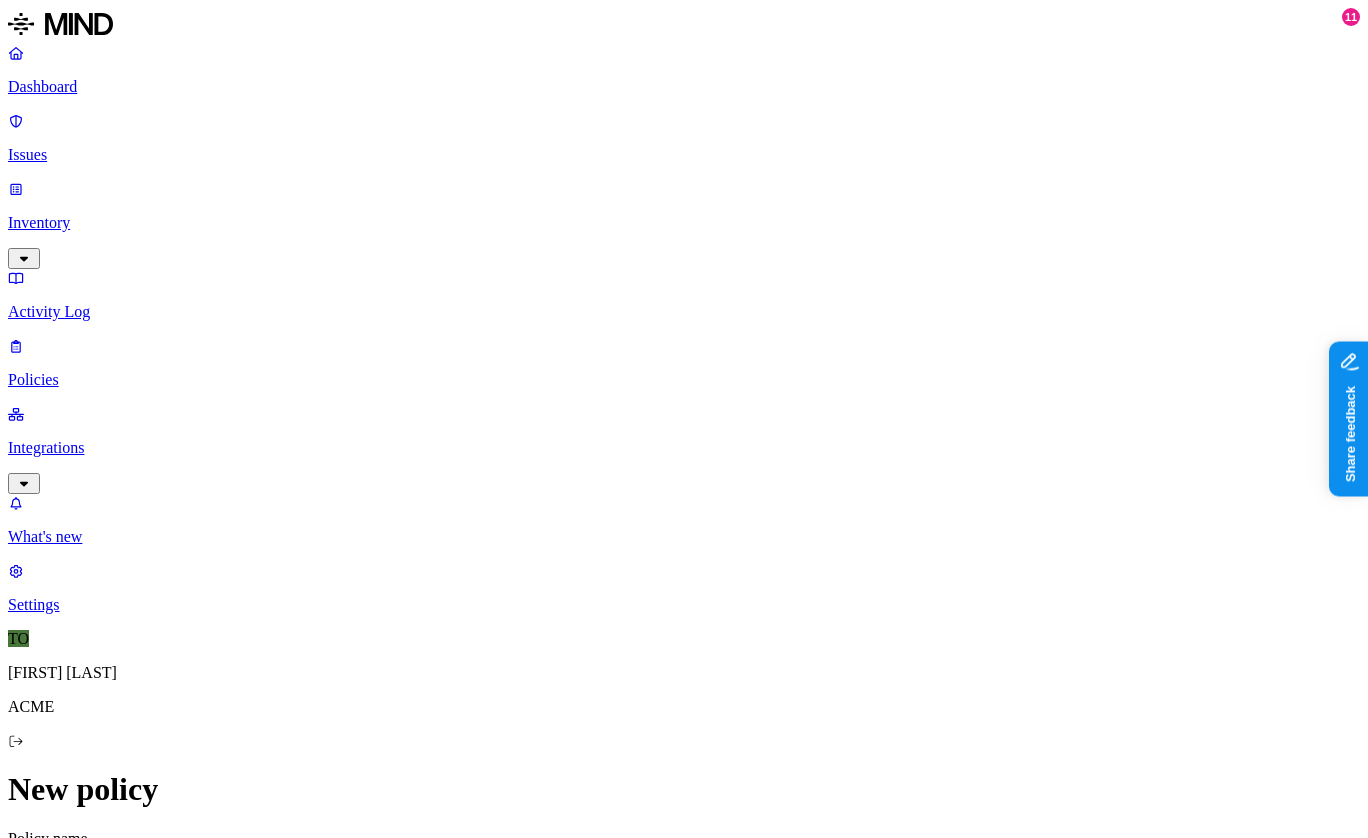 scroll, scrollTop: 996, scrollLeft: 0, axis: vertical 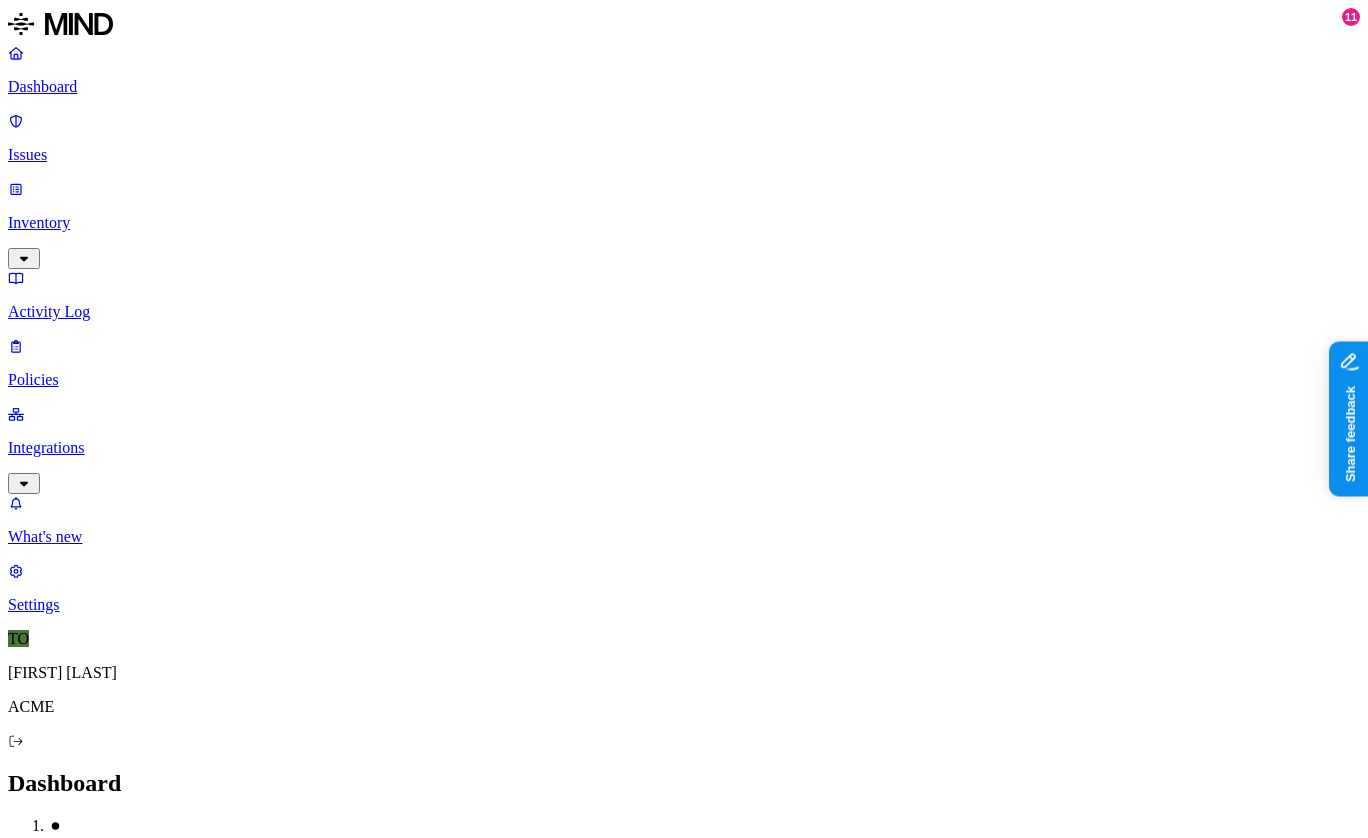 click on "Dashboard" at bounding box center (684, 87) 